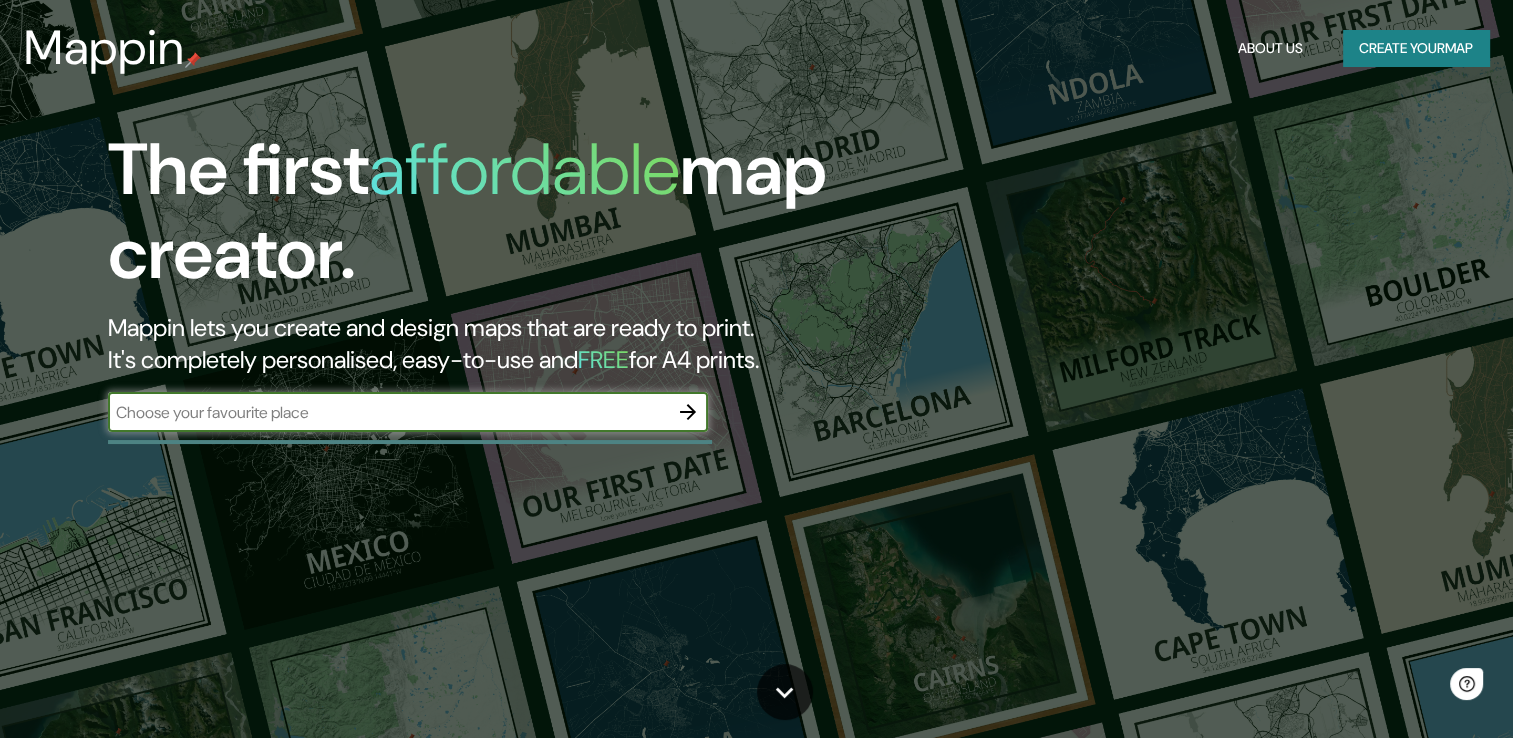 scroll, scrollTop: 0, scrollLeft: 0, axis: both 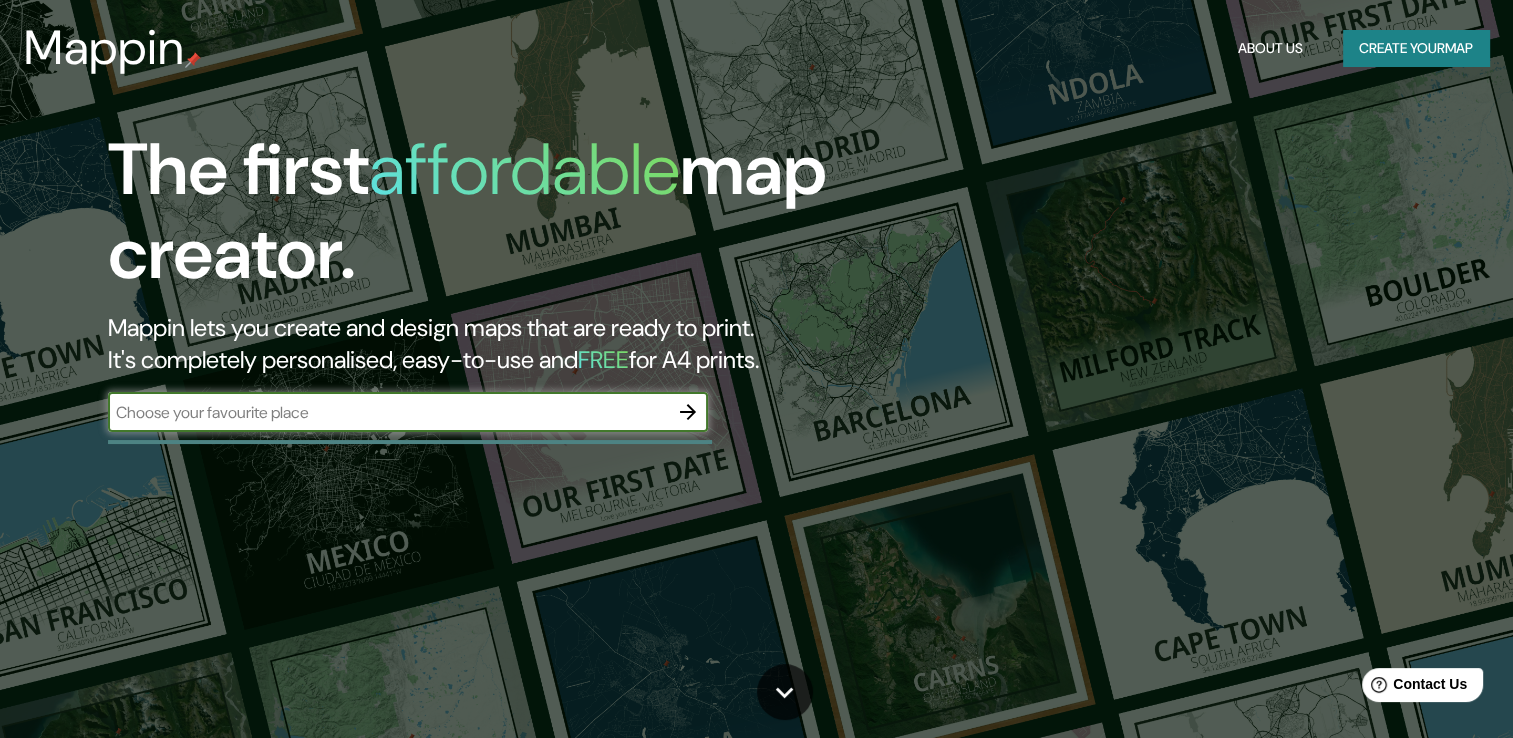 click at bounding box center [388, 412] 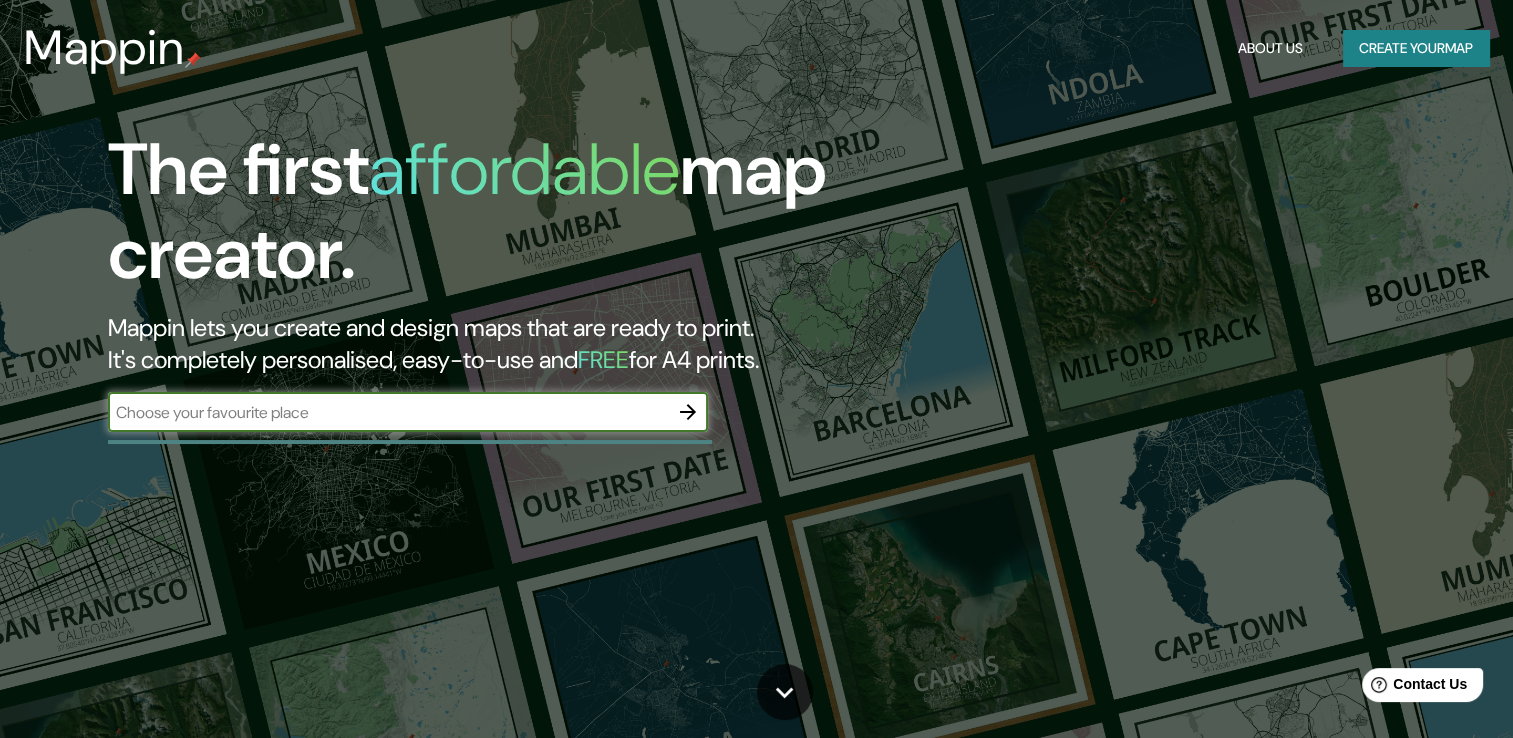 type on "[GEOGRAPHIC_DATA]" 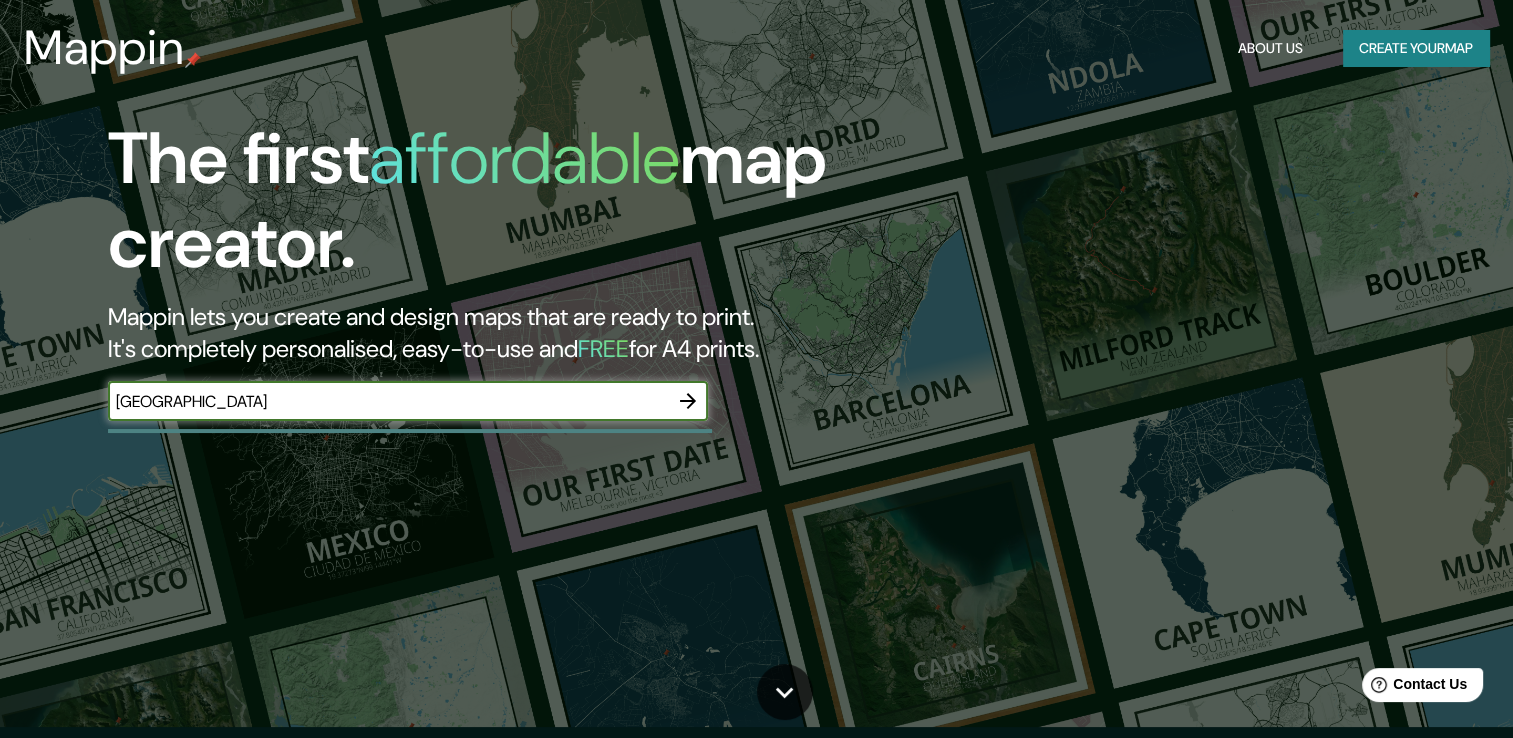 scroll, scrollTop: 0, scrollLeft: 0, axis: both 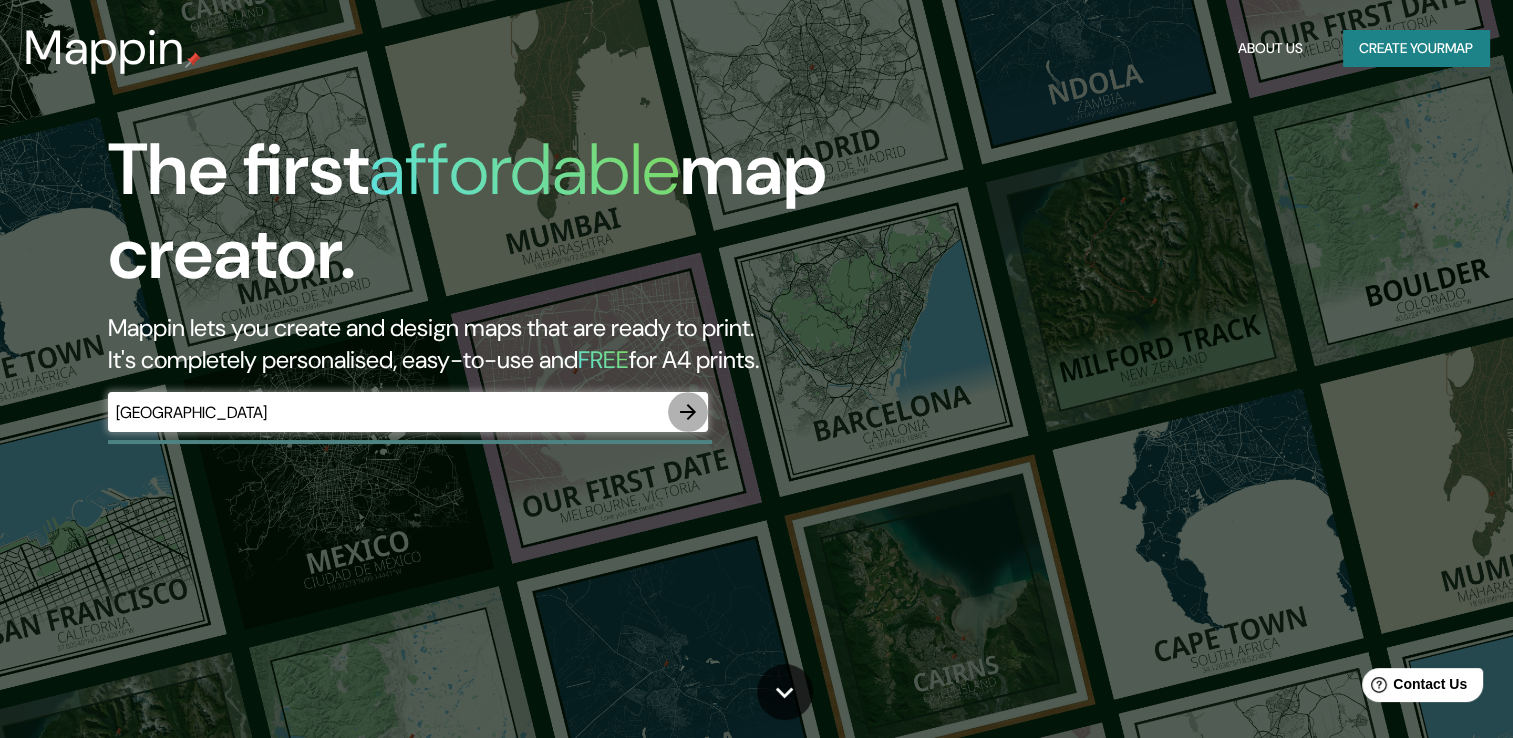 click 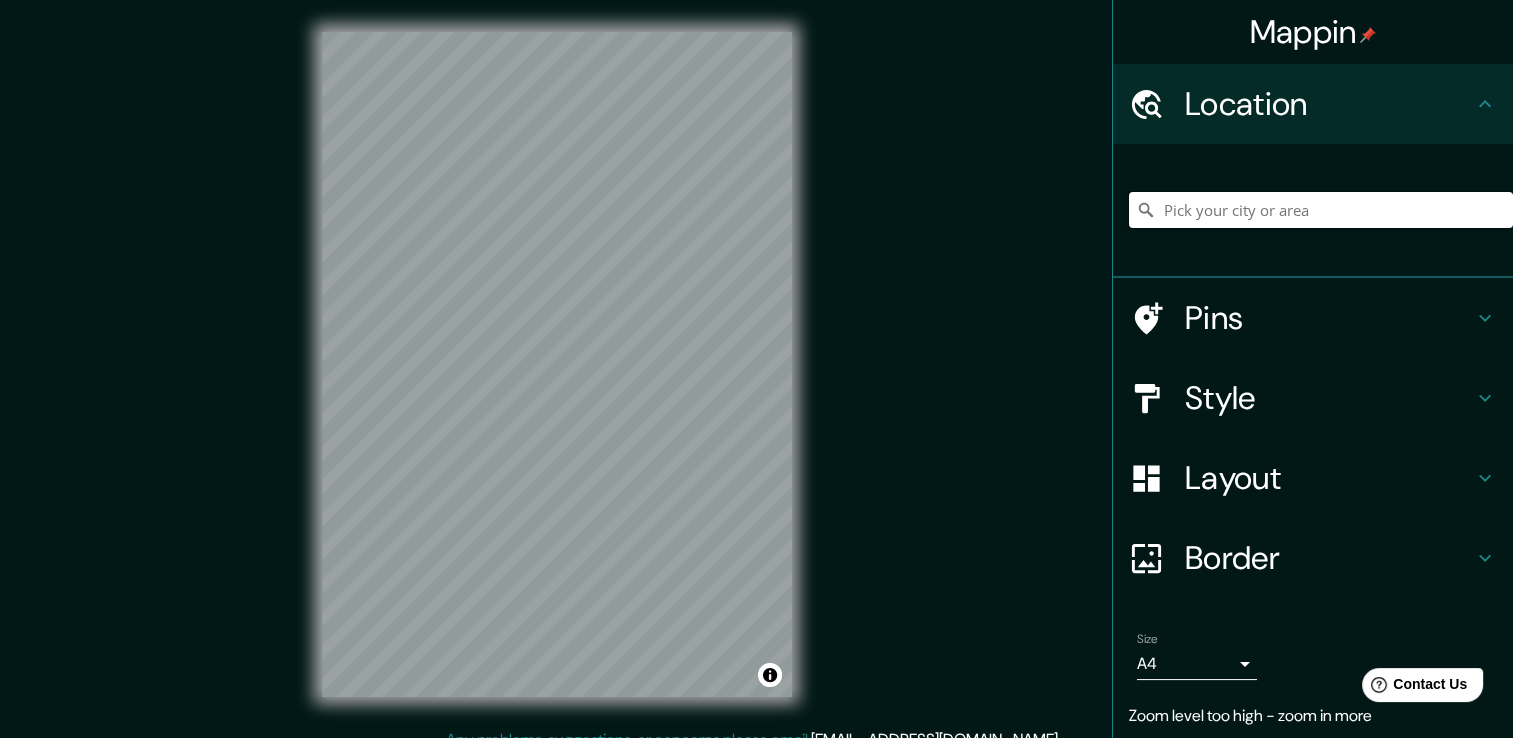click at bounding box center (1321, 210) 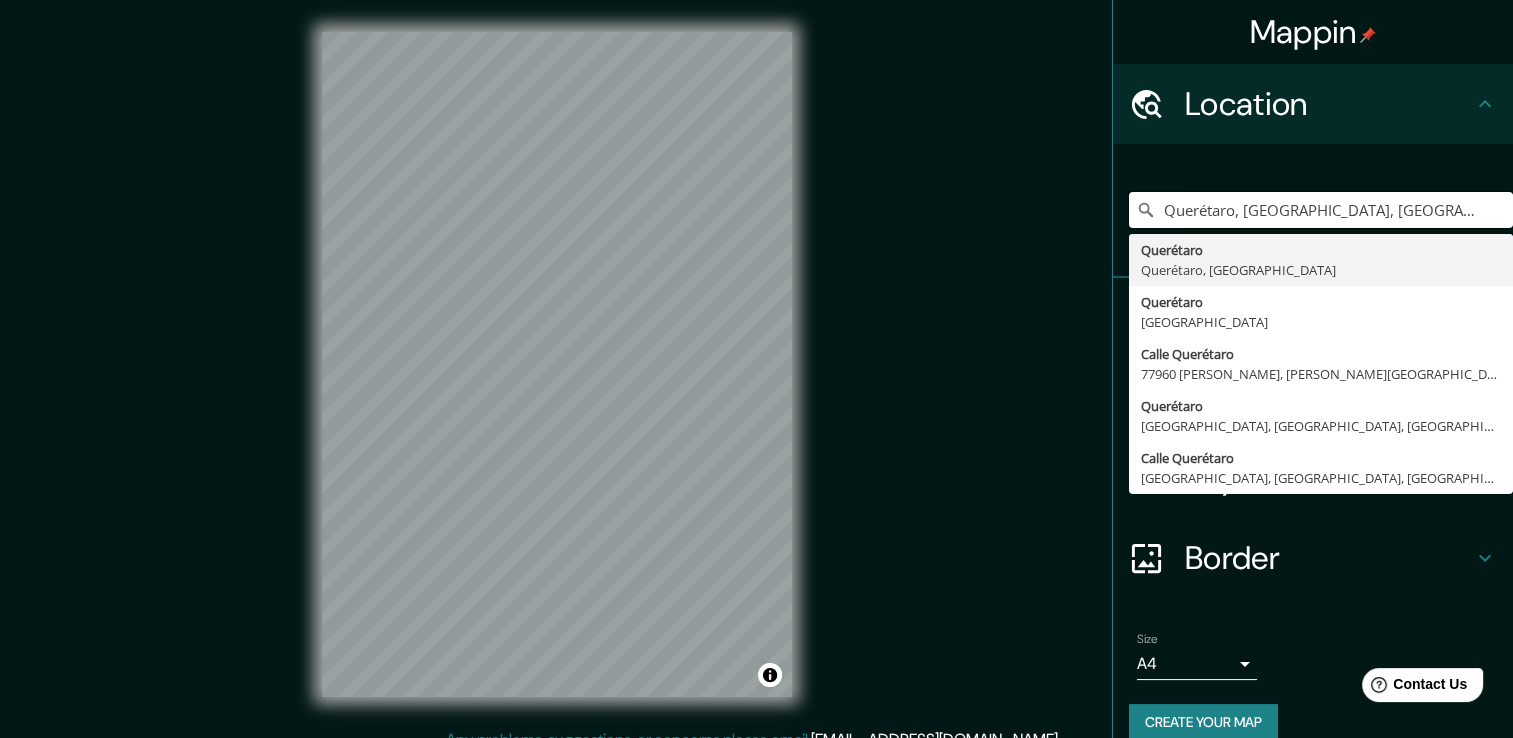 type on "Querétaro, Querétaro, México" 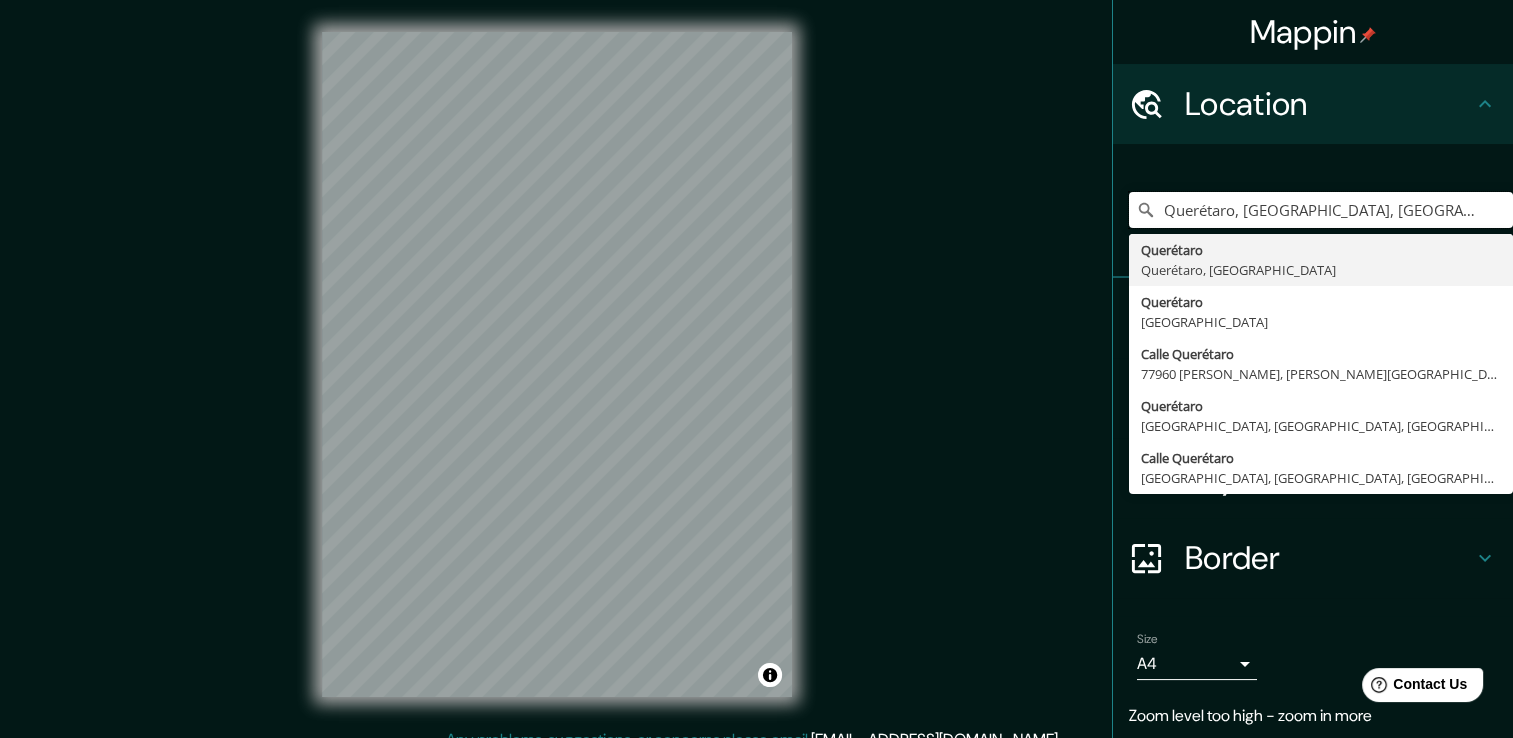 drag, startPoint x: 1362, startPoint y: 205, endPoint x: 991, endPoint y: 224, distance: 371.4862 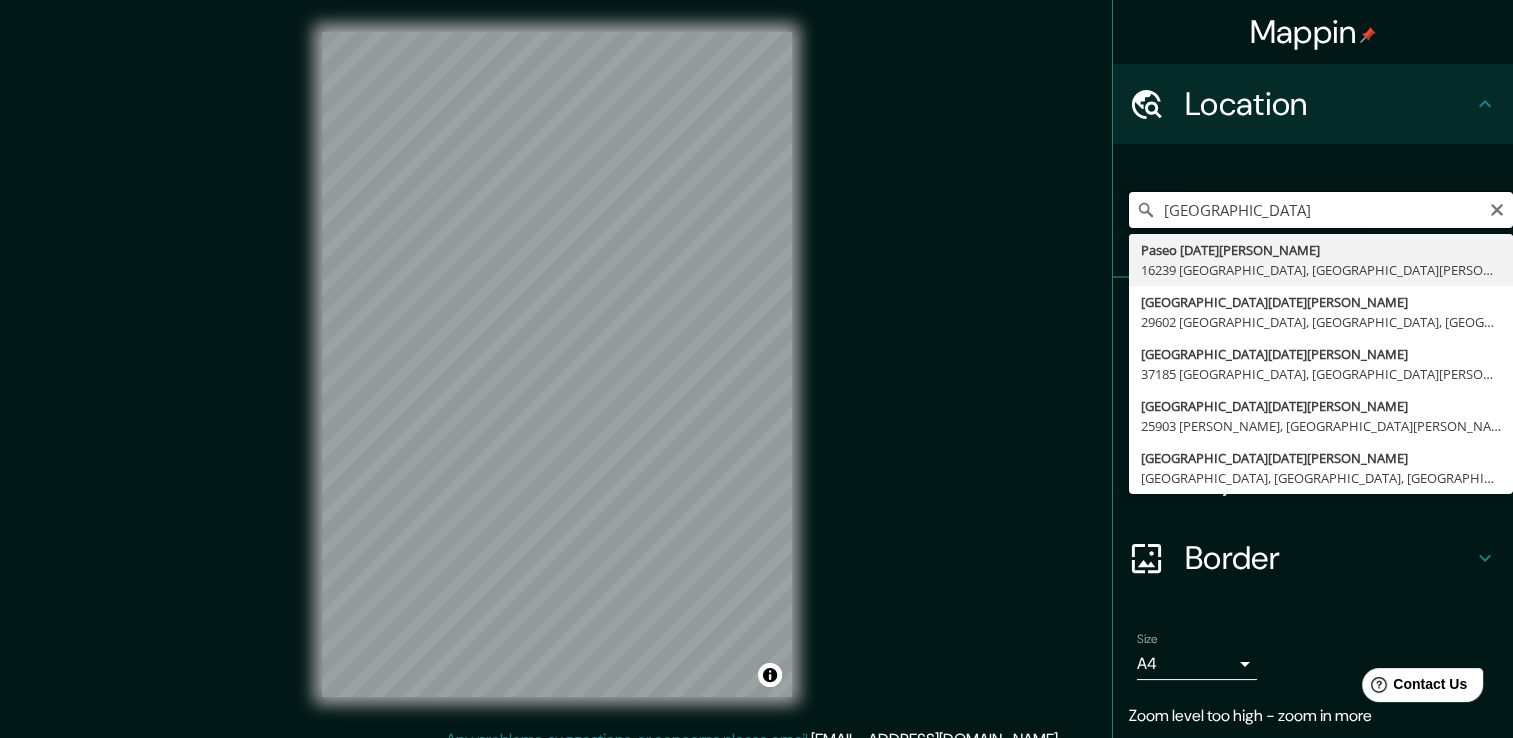 click on "Panamá" at bounding box center [1321, 210] 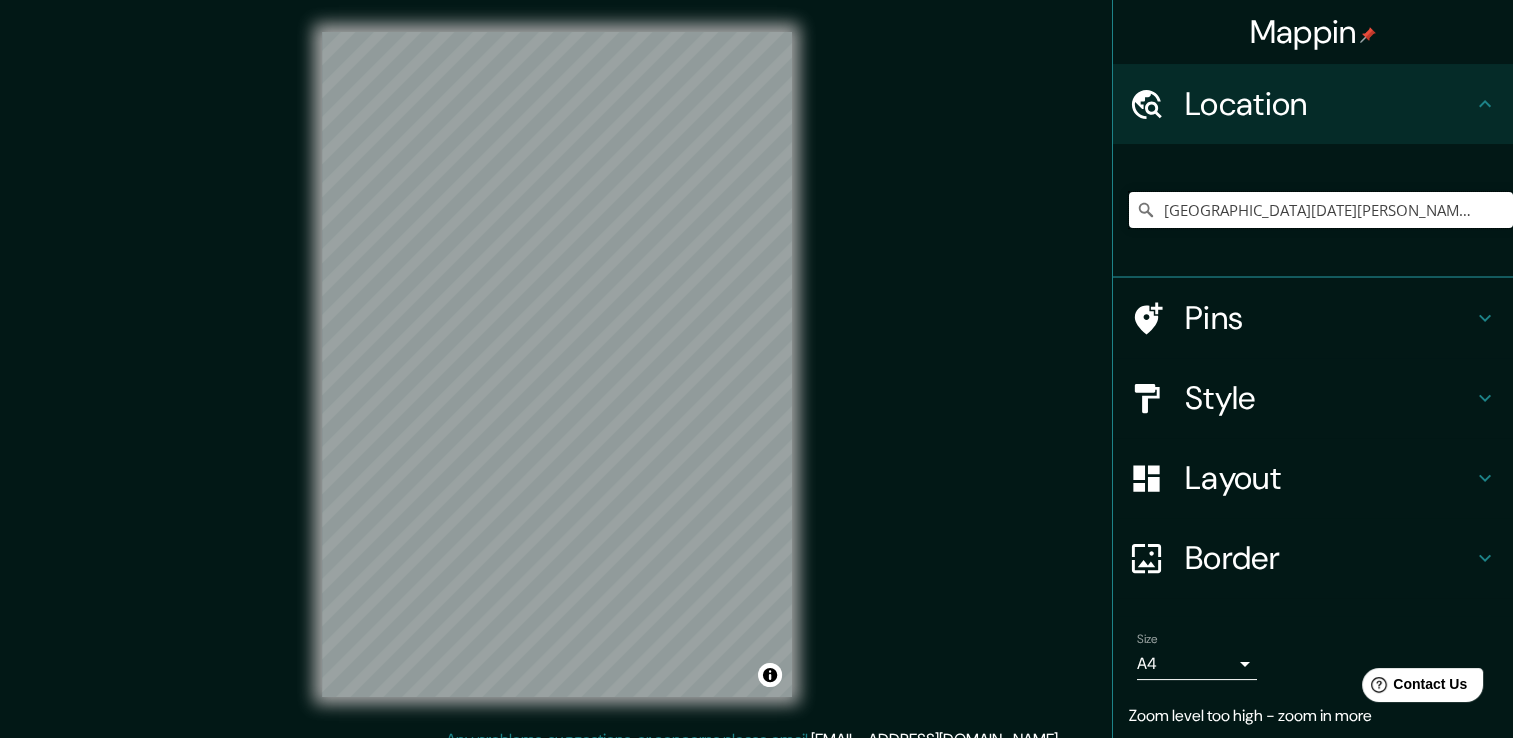 scroll, scrollTop: 0, scrollLeft: 0, axis: both 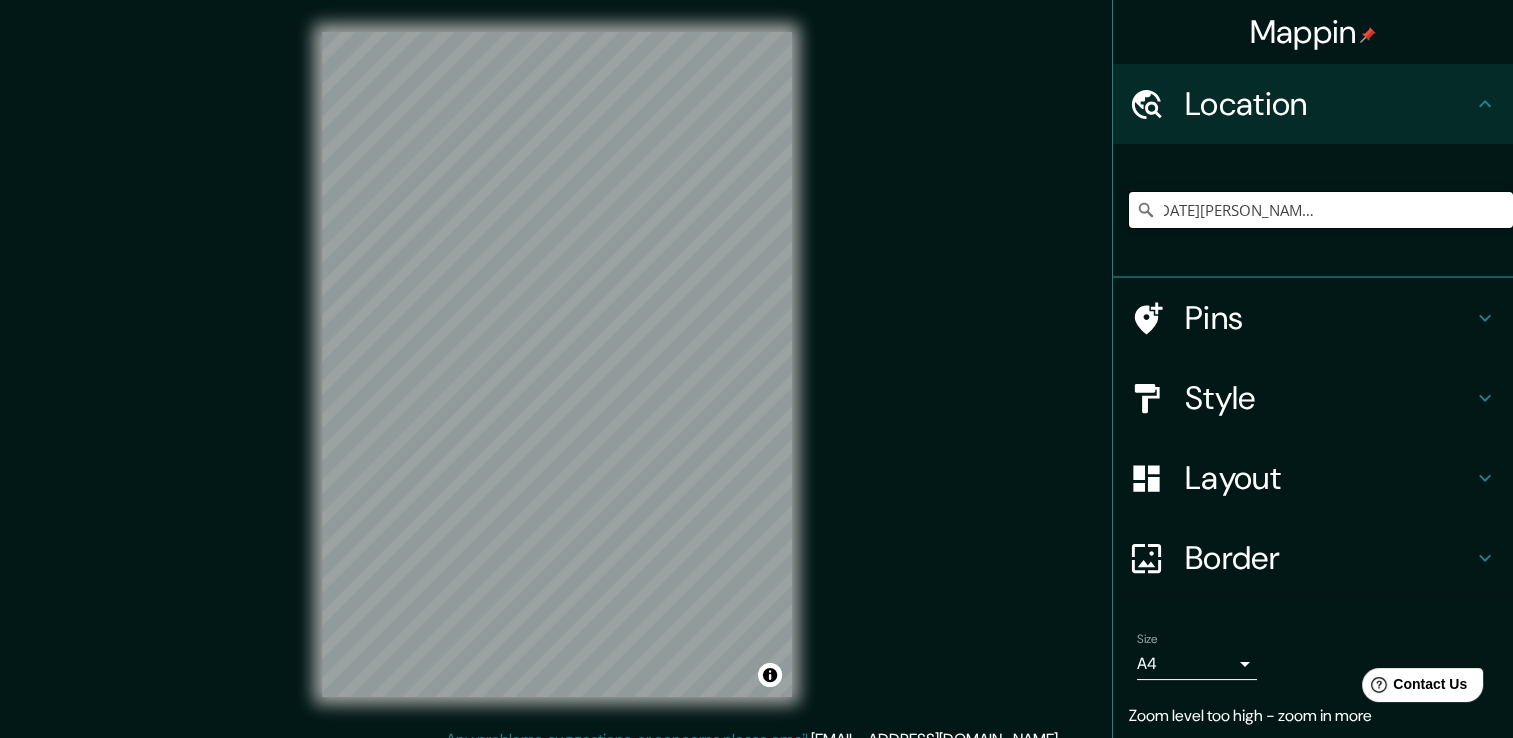drag, startPoint x: 1281, startPoint y: 217, endPoint x: 1531, endPoint y: 216, distance: 250.002 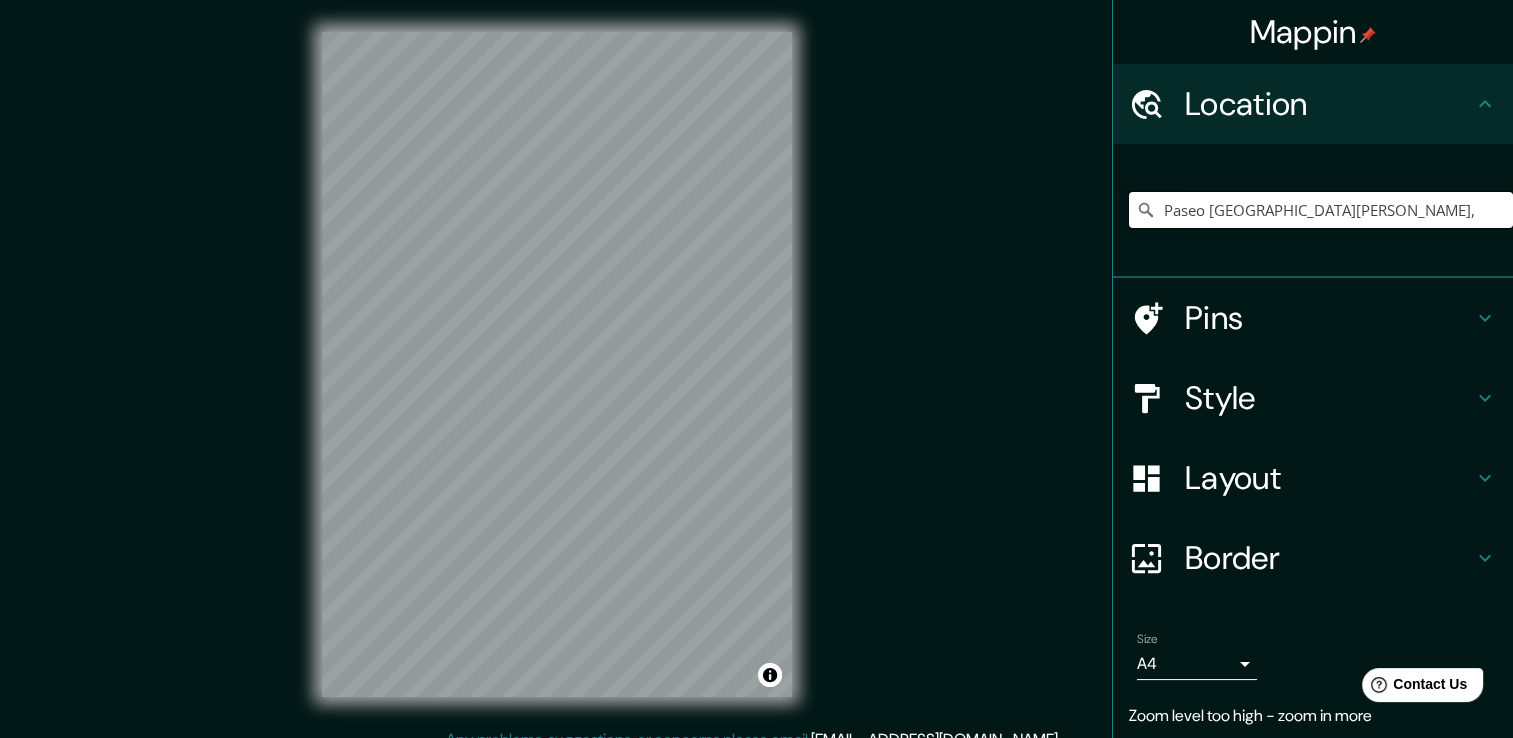 scroll, scrollTop: 0, scrollLeft: 0, axis: both 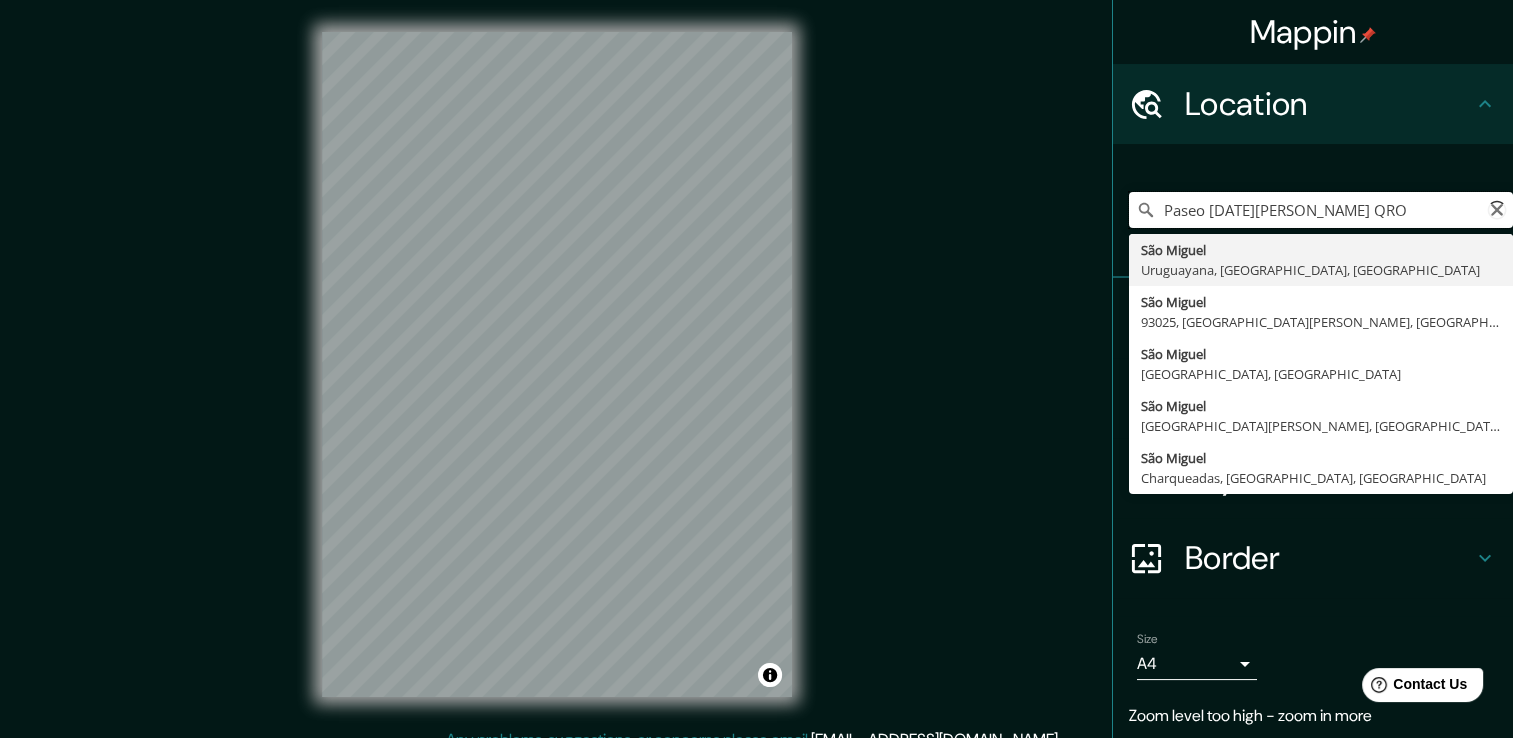 type on "Paseo San Miguel, 16239 Casasimarro, provincia de Cuenca, España" 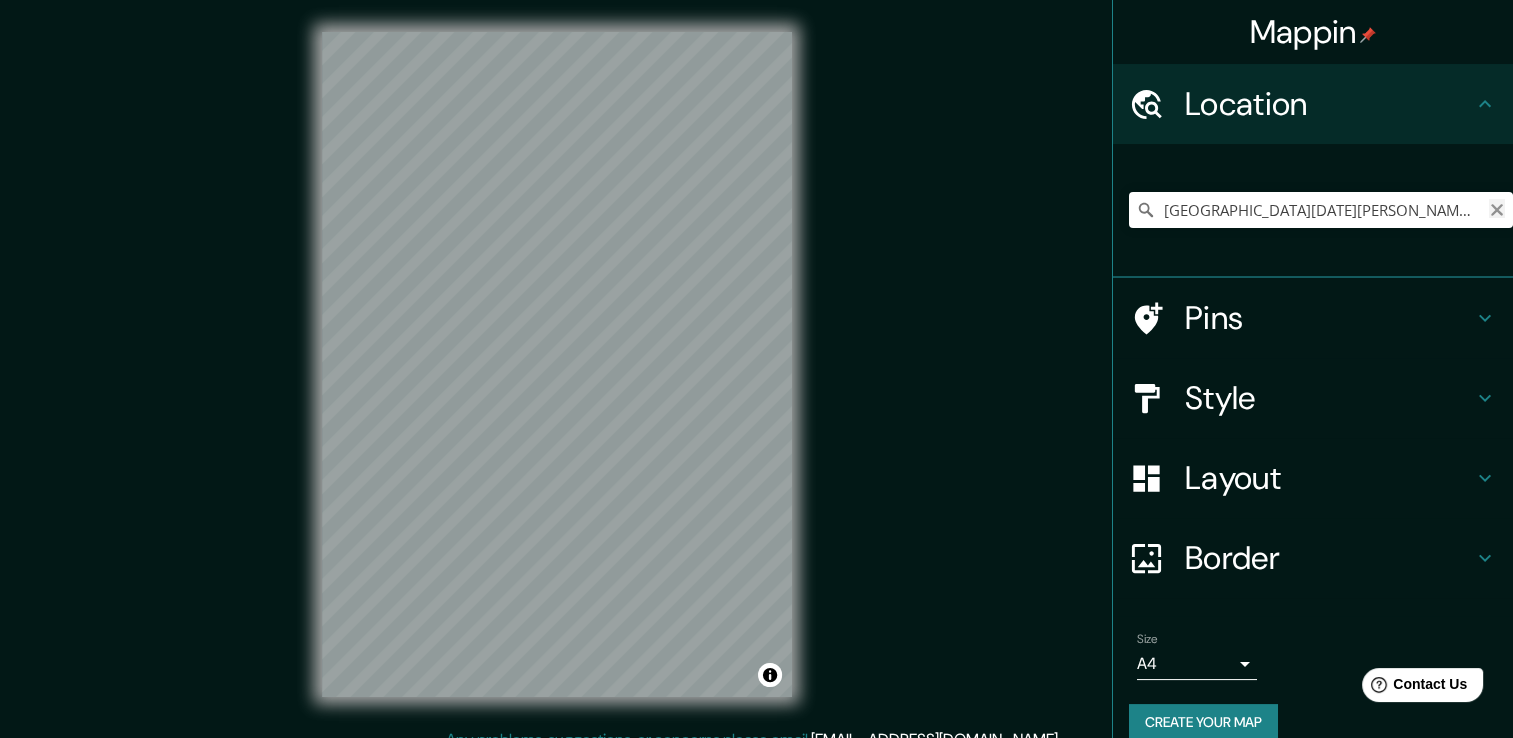 click 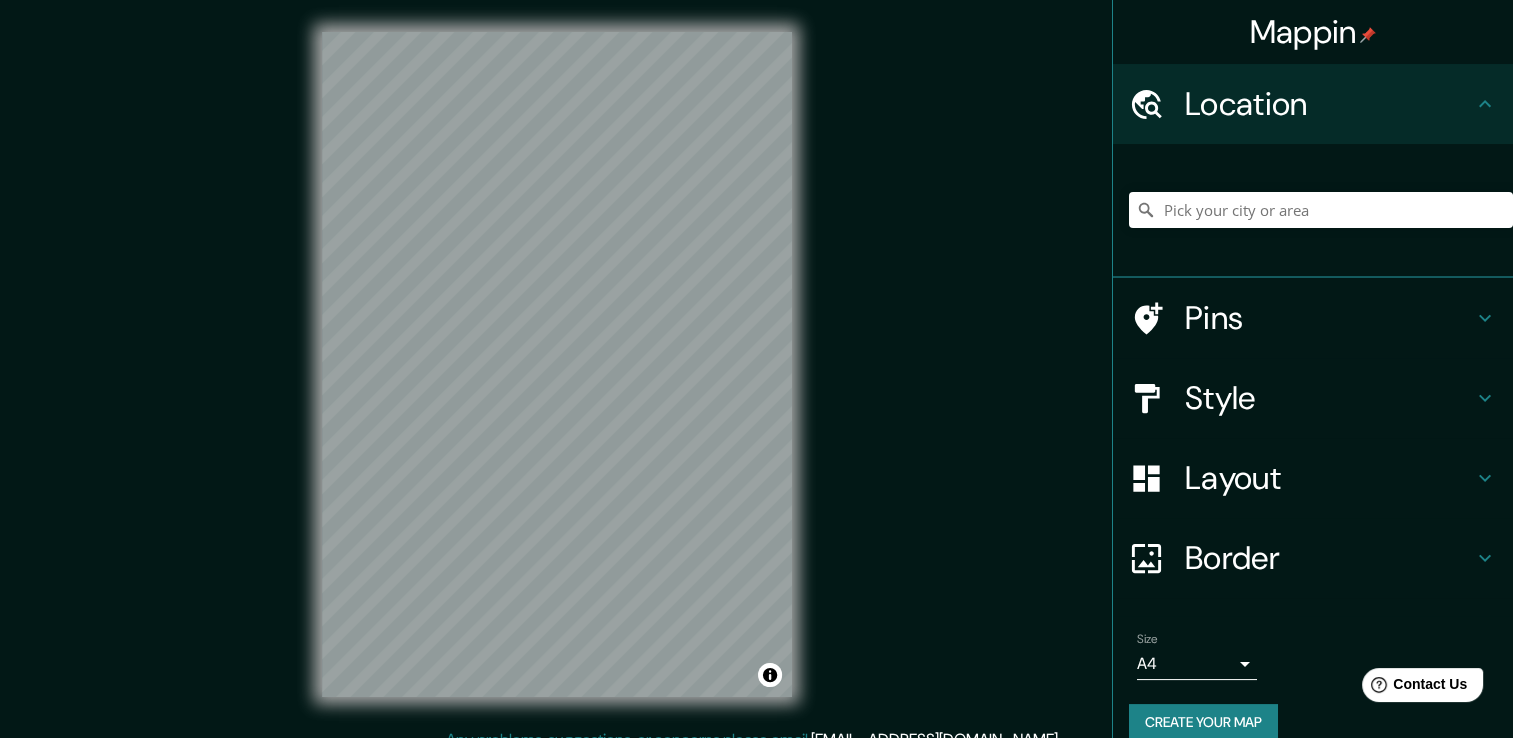 click on "Style" at bounding box center (1329, 398) 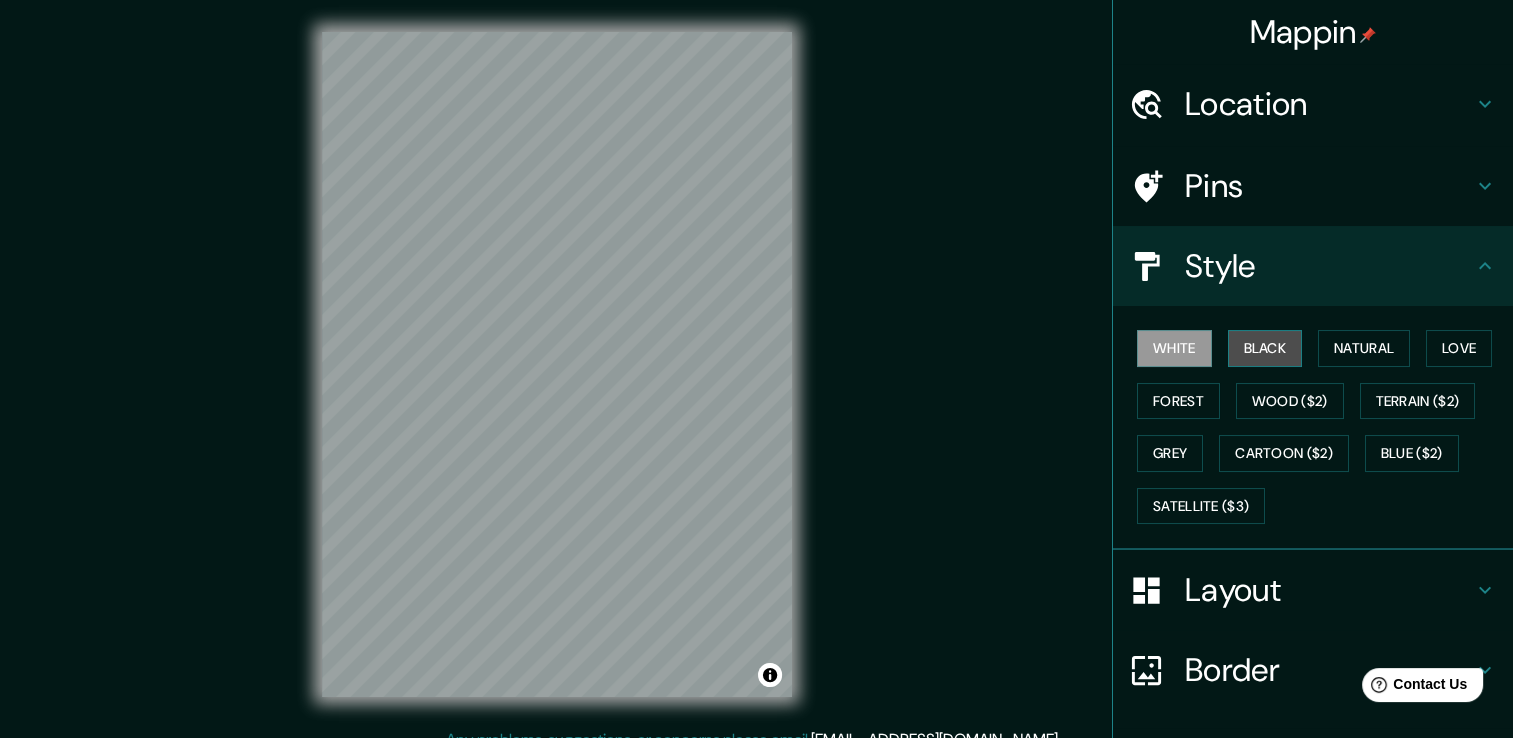 click on "Black" at bounding box center [1265, 348] 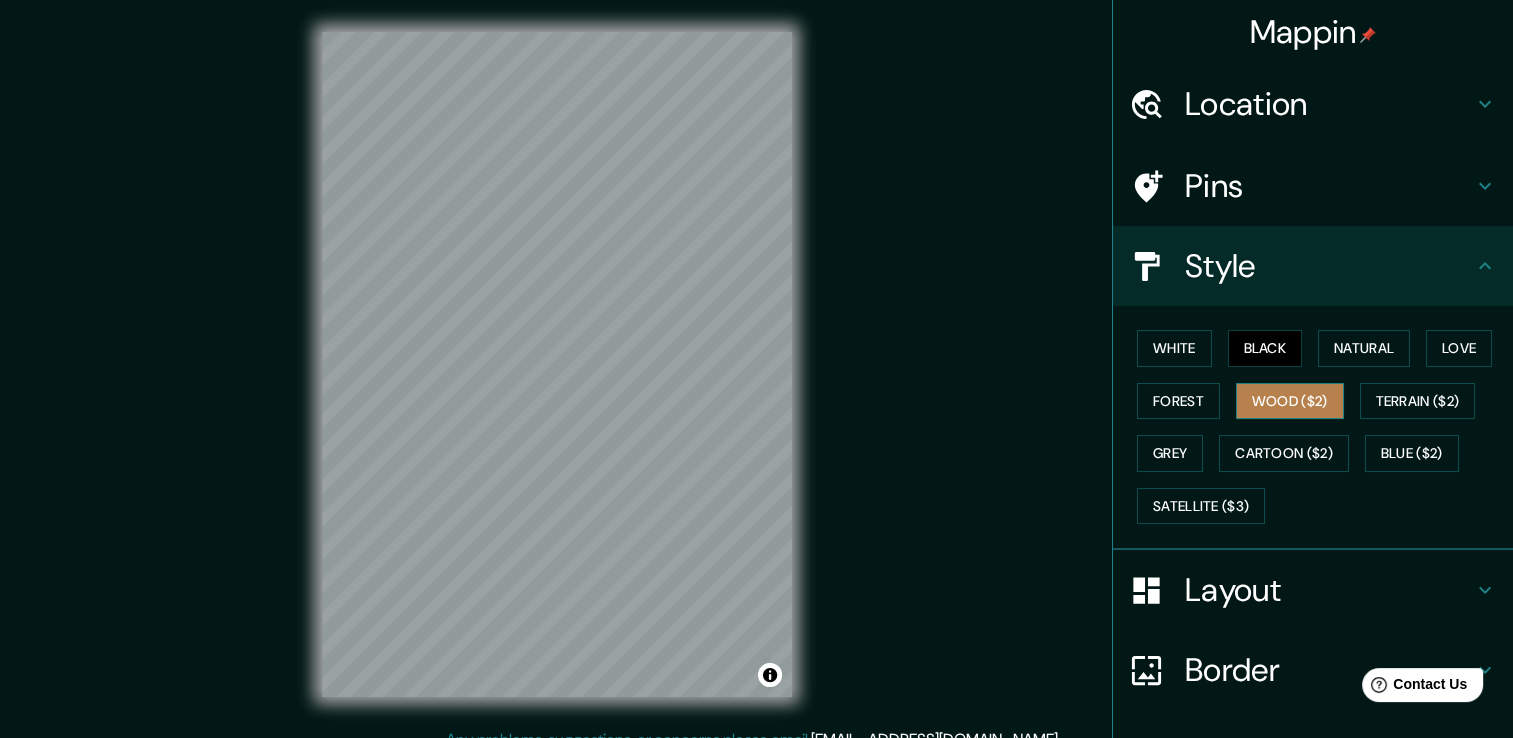 click on "Wood ($2)" at bounding box center (1290, 401) 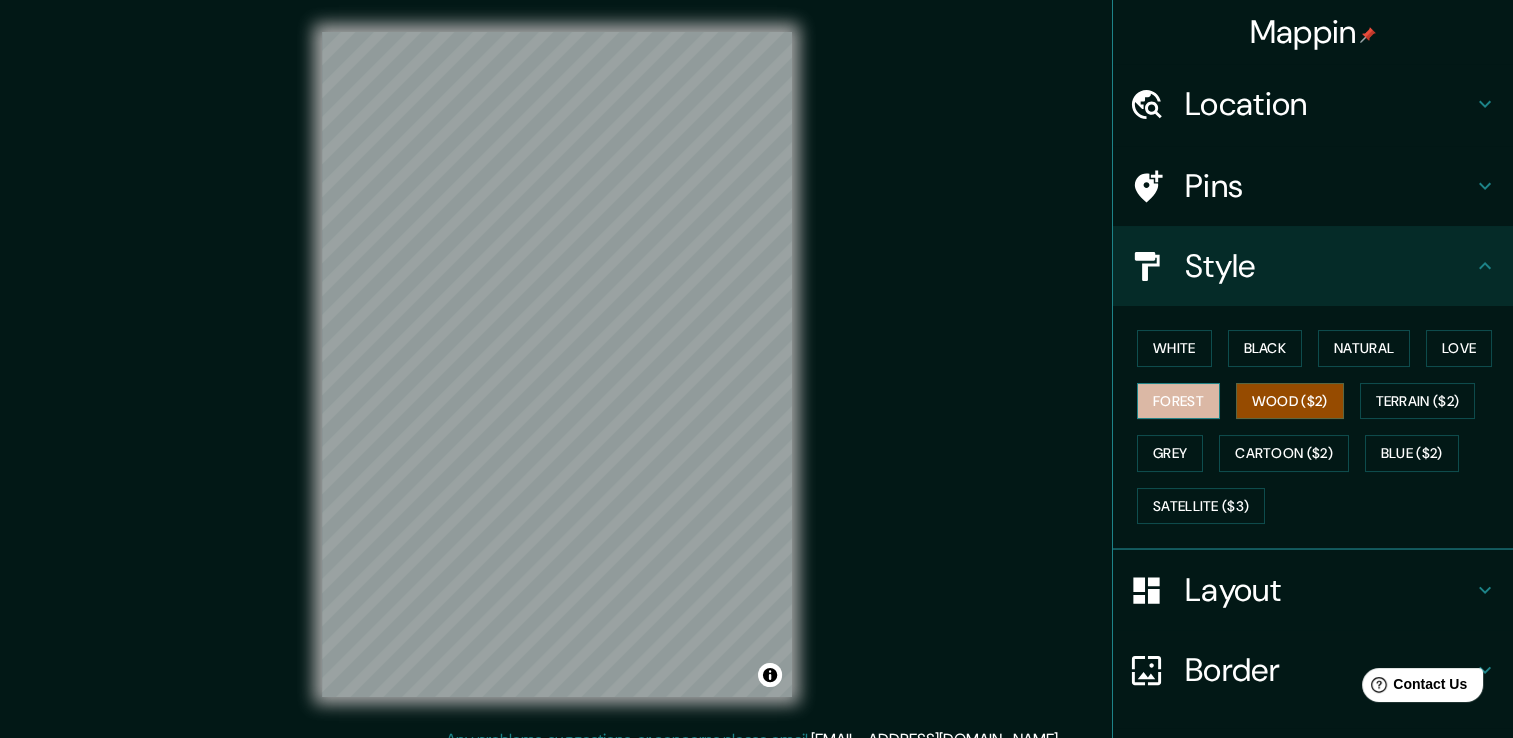click on "Forest" at bounding box center [1178, 401] 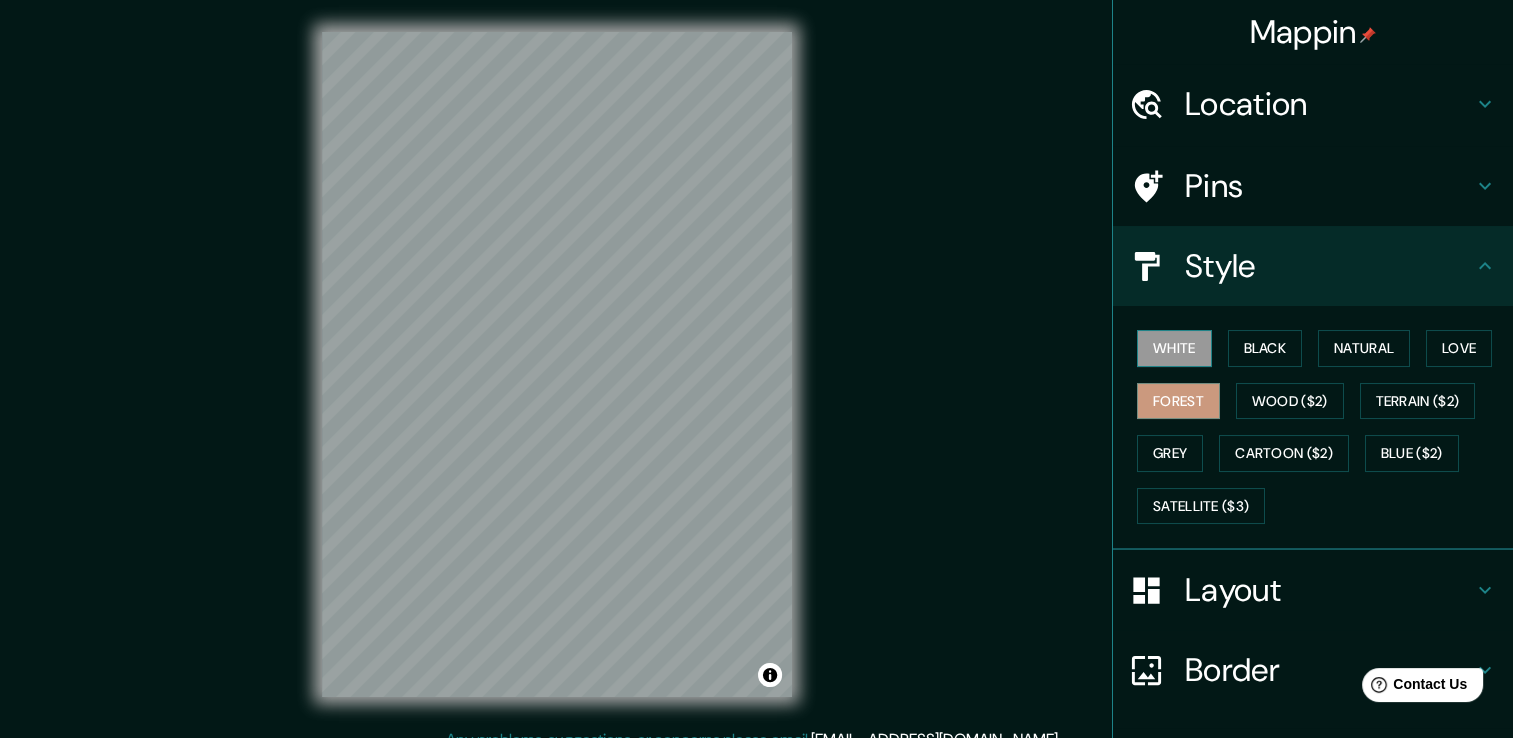 click on "White" at bounding box center [1174, 348] 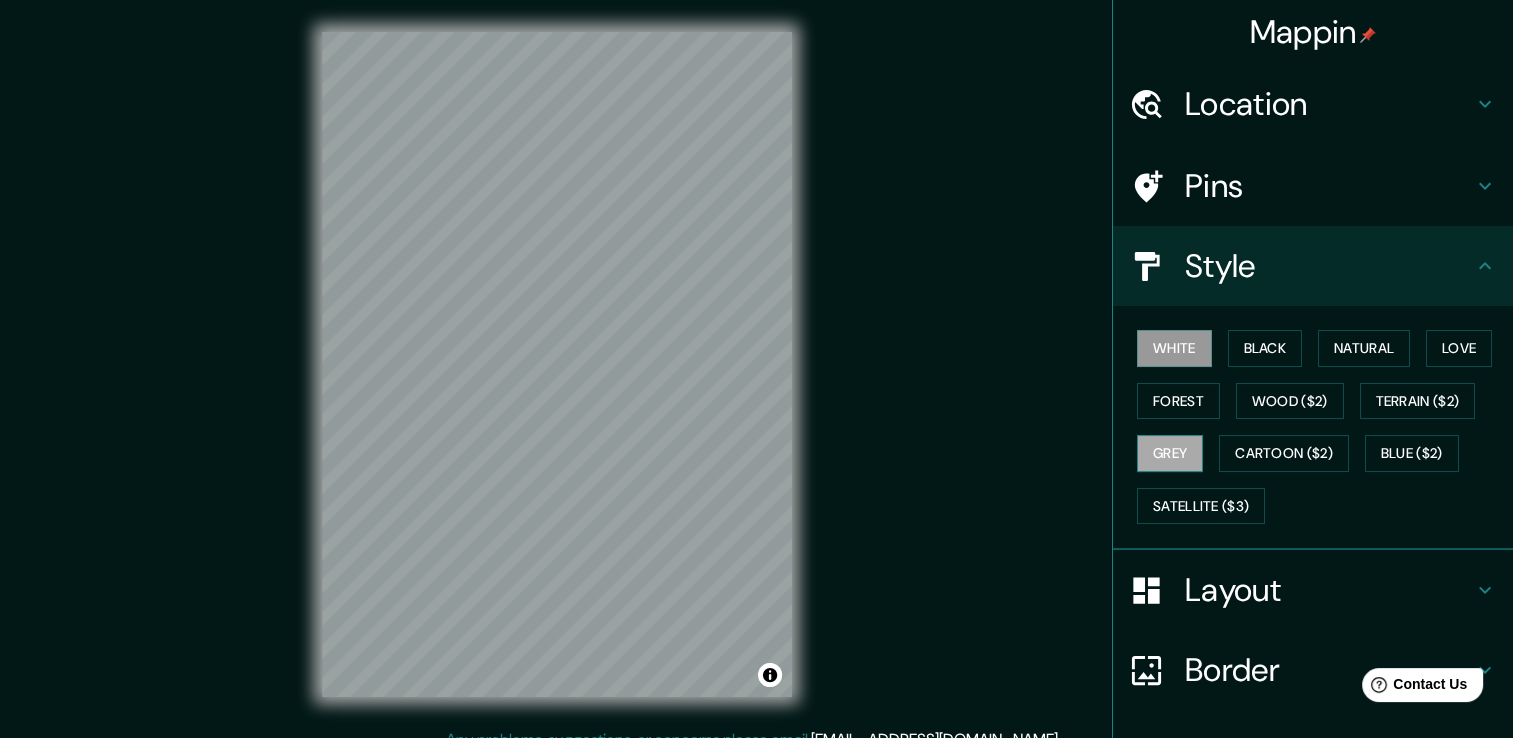 click on "Grey" at bounding box center [1170, 453] 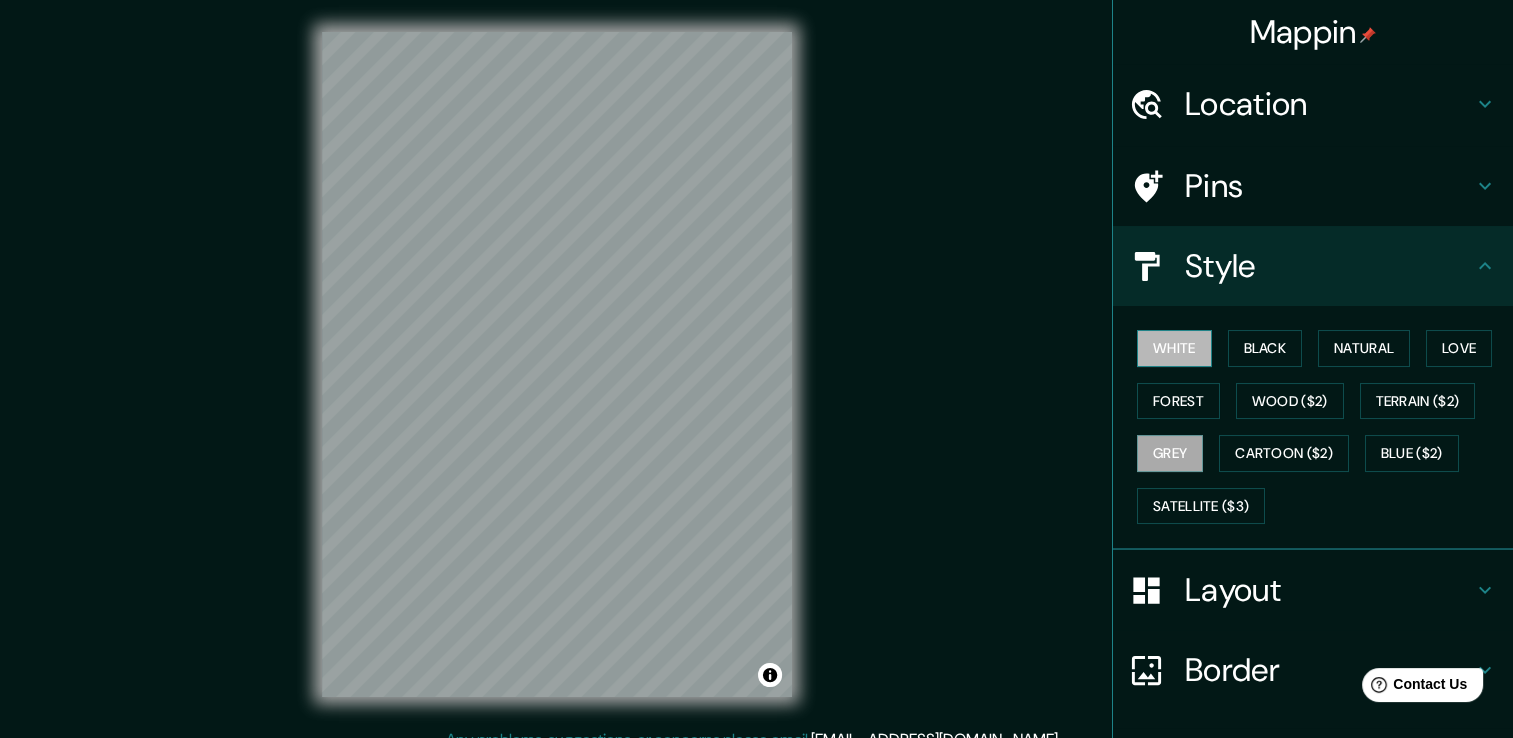 click on "White" at bounding box center [1174, 348] 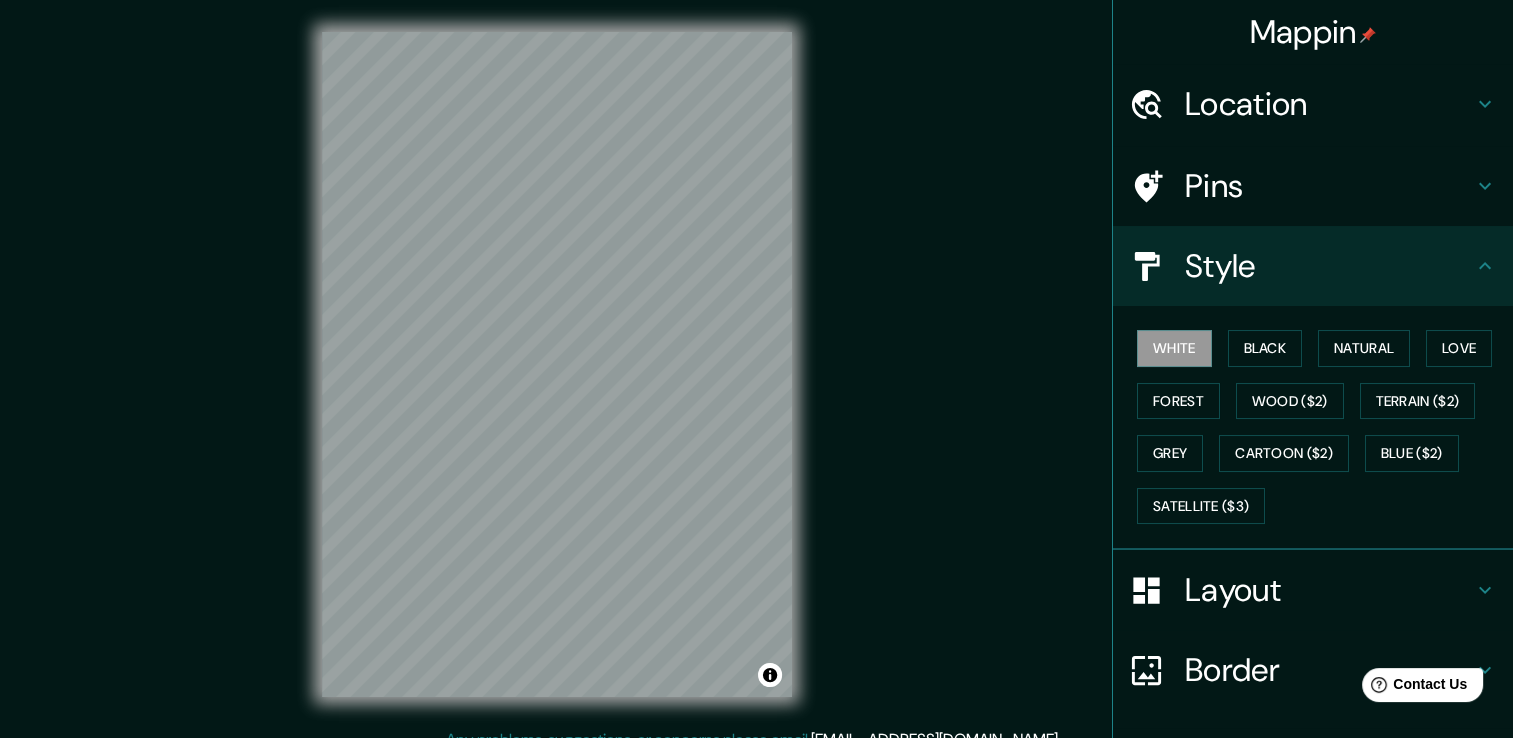click on "Layout" at bounding box center [1329, 590] 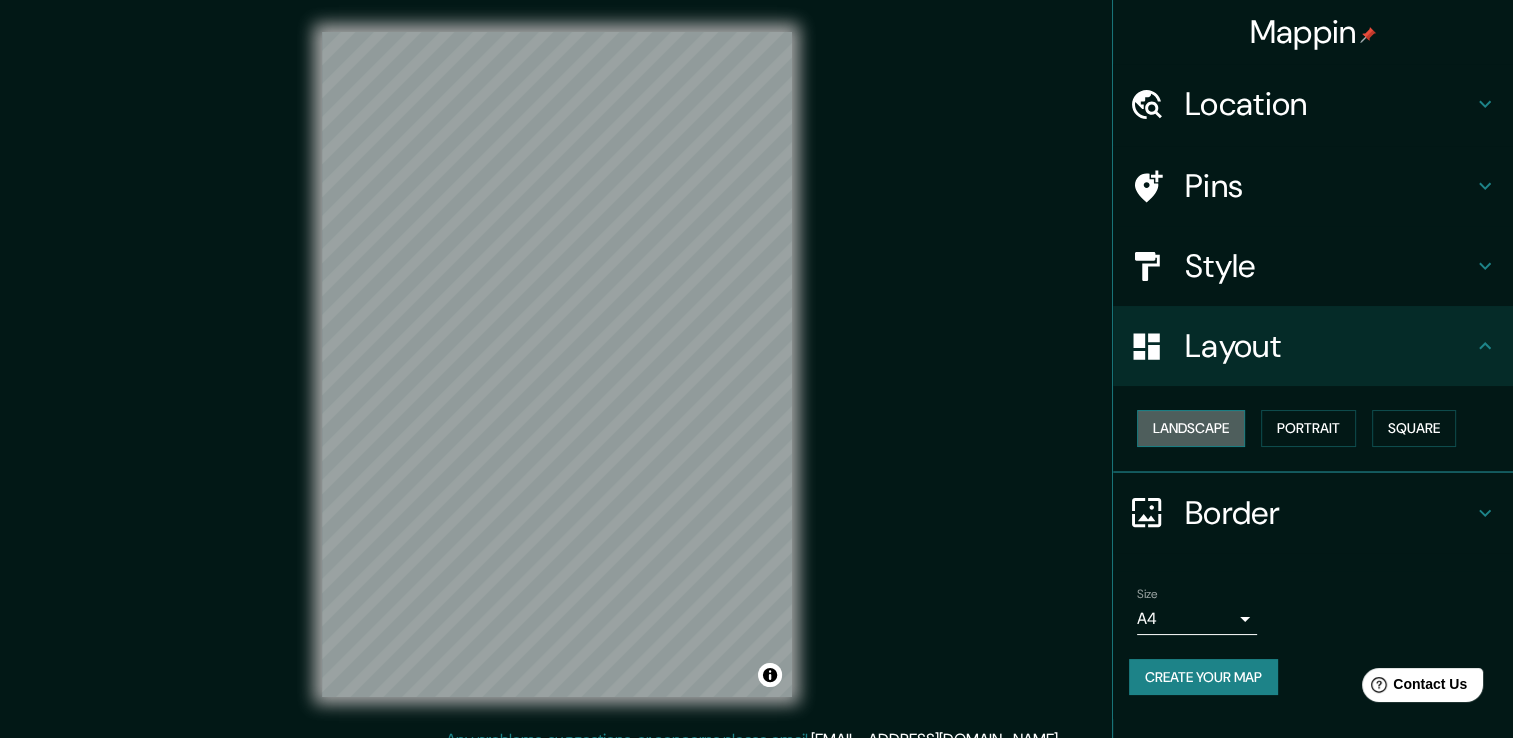 click on "Landscape" at bounding box center (1191, 428) 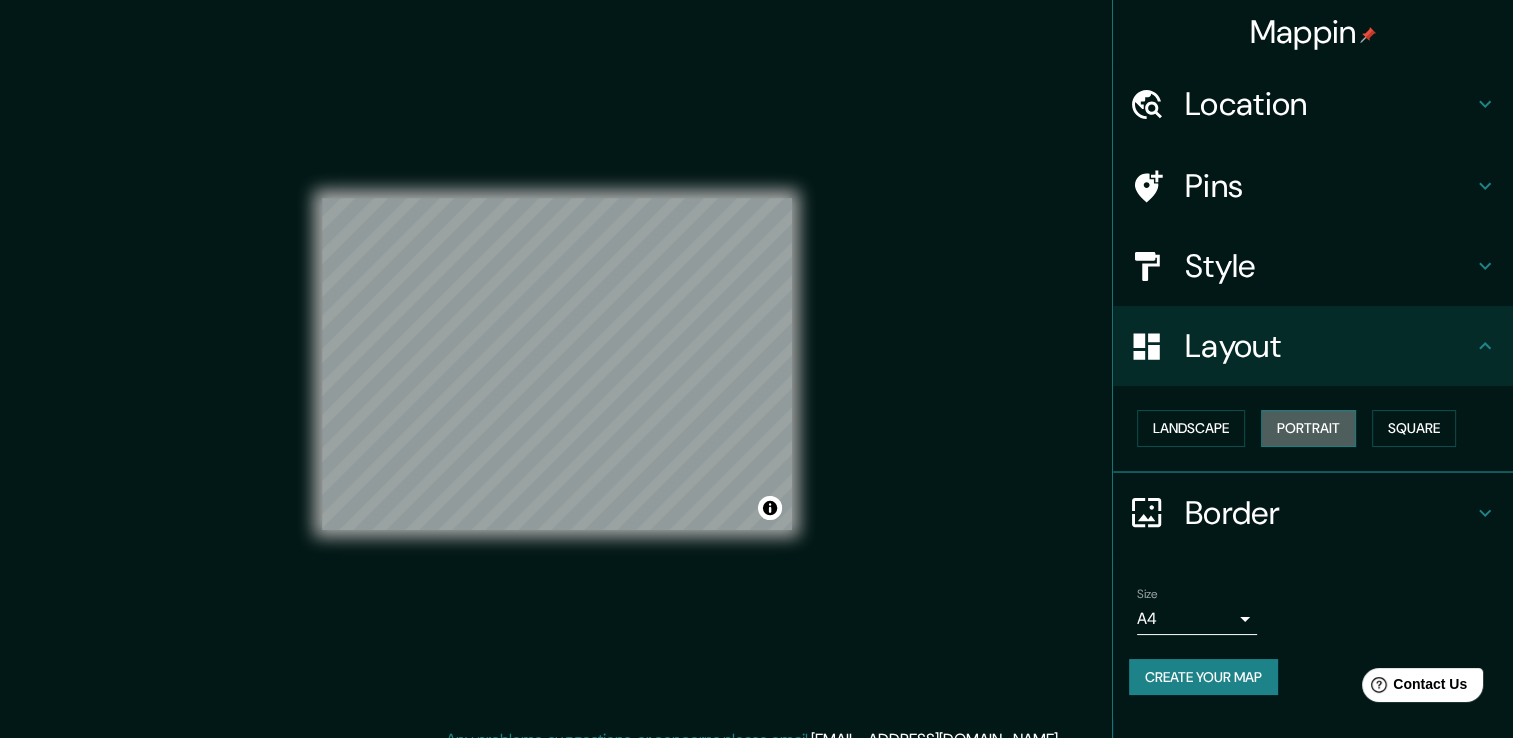 click on "Portrait" at bounding box center (1308, 428) 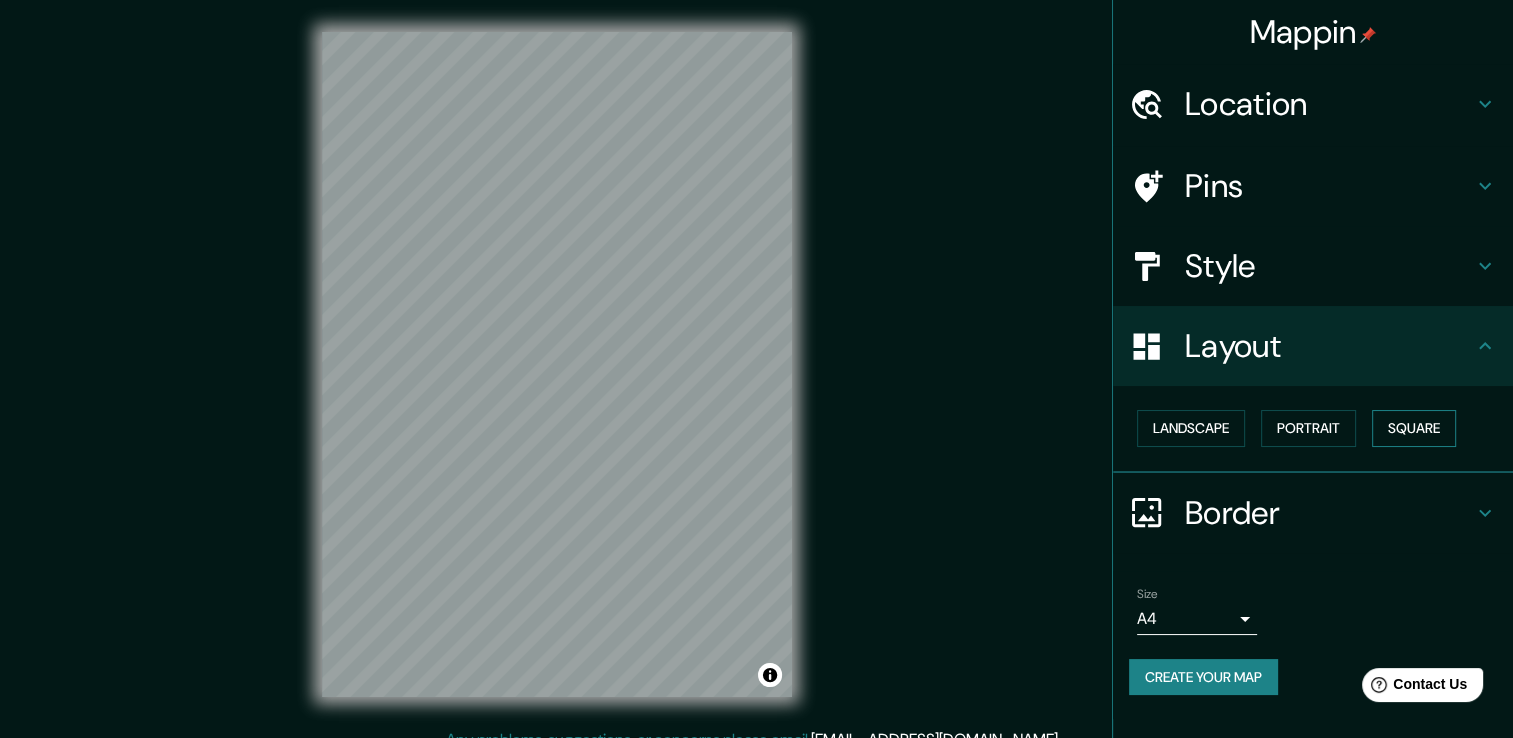 click on "Square" at bounding box center (1414, 428) 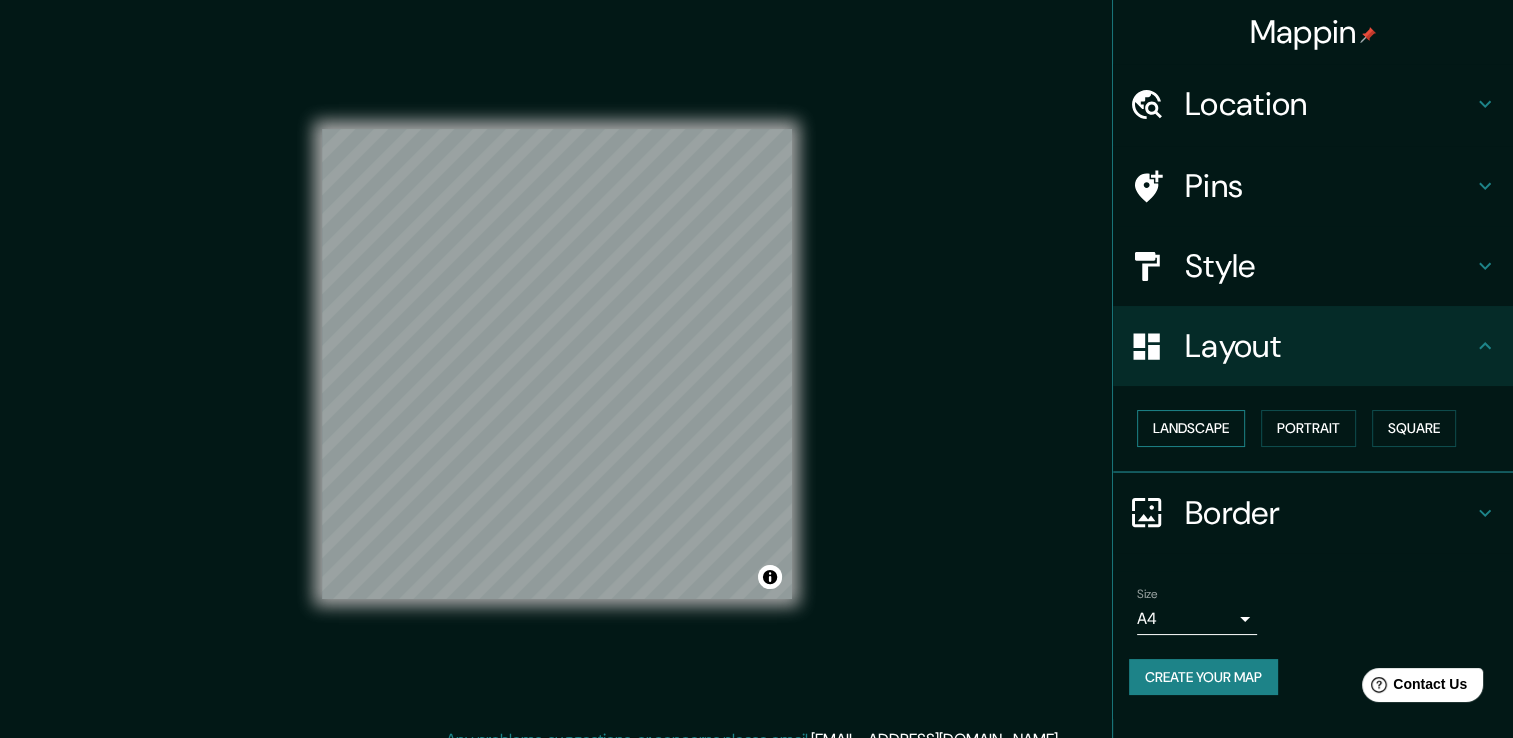 click on "Landscape" at bounding box center [1191, 428] 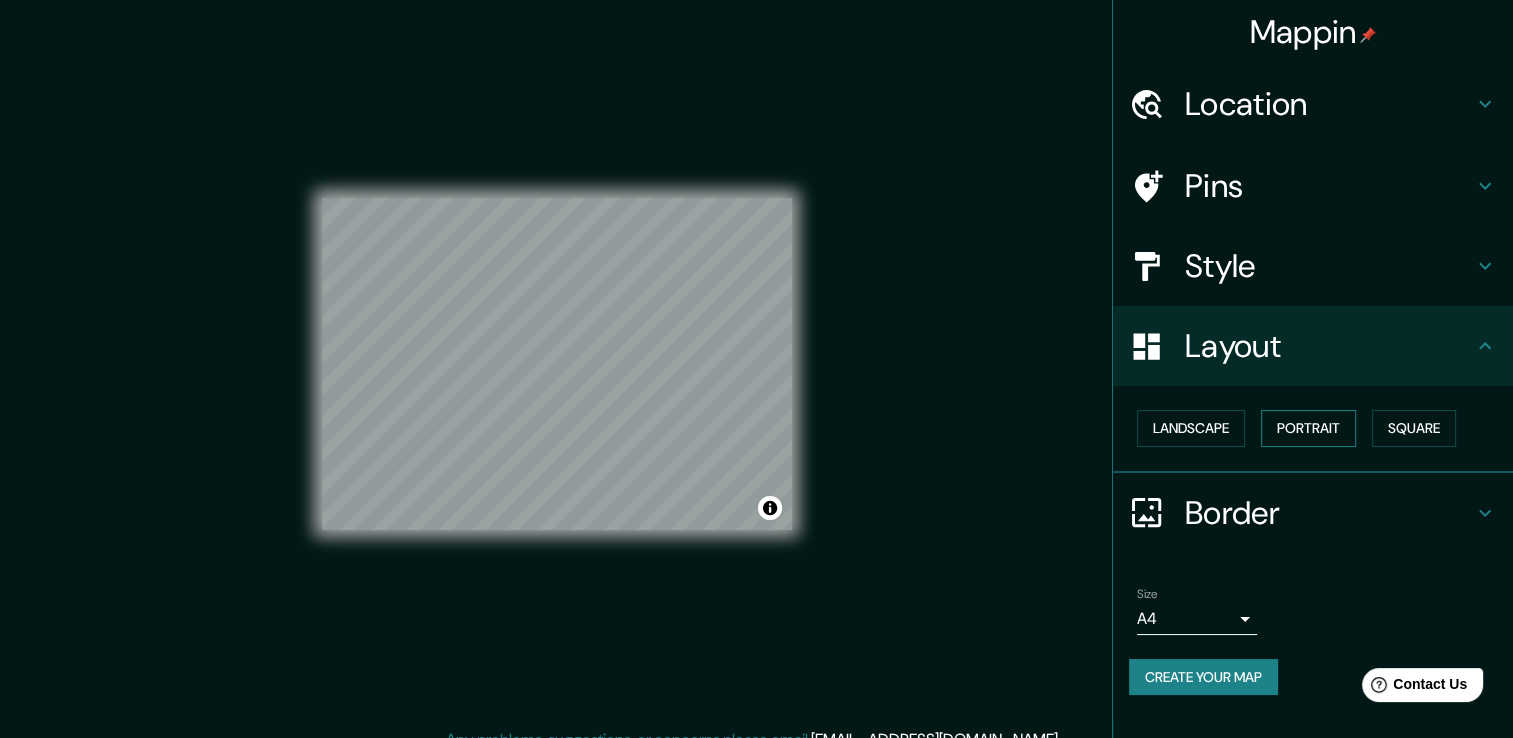 click on "Portrait" at bounding box center [1308, 428] 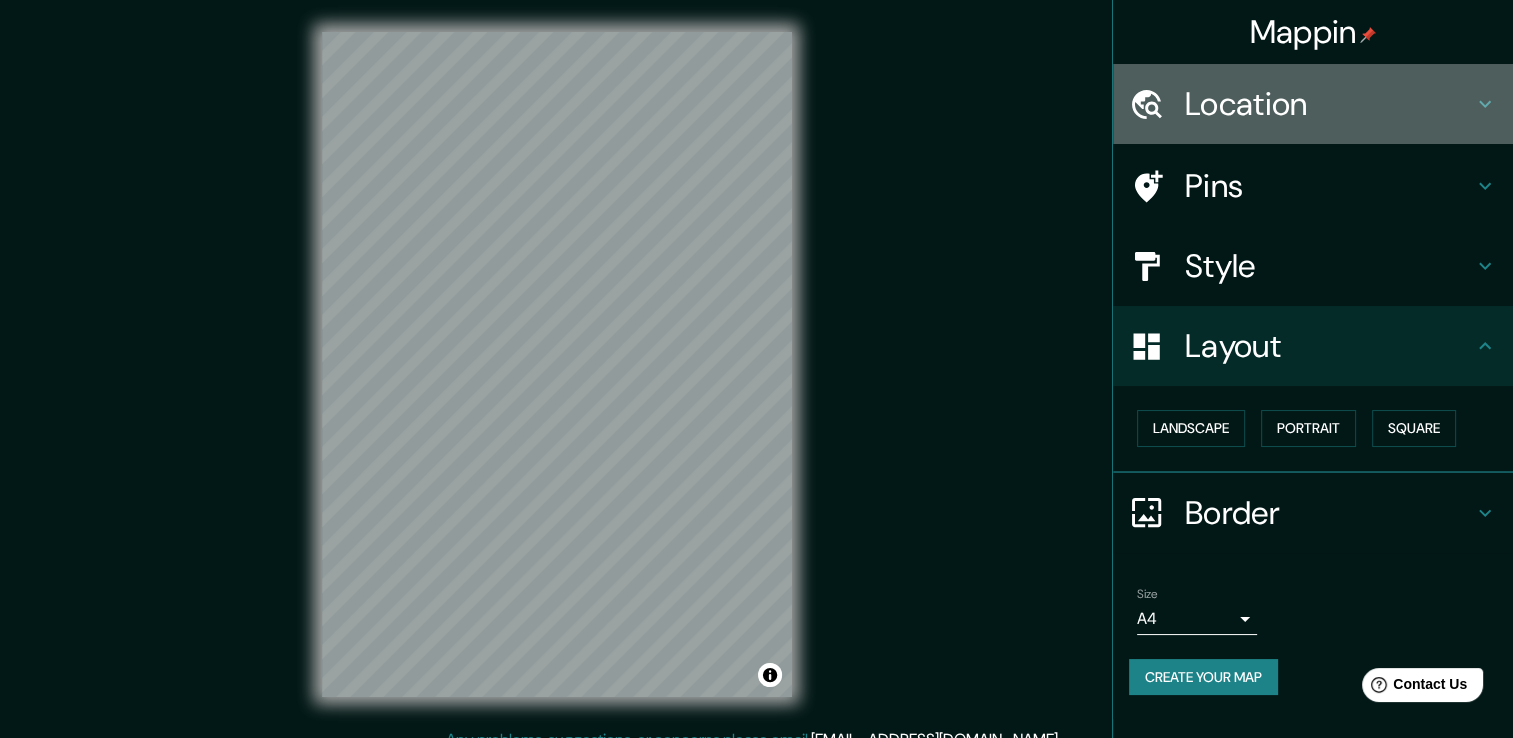 click on "Location" at bounding box center (1313, 104) 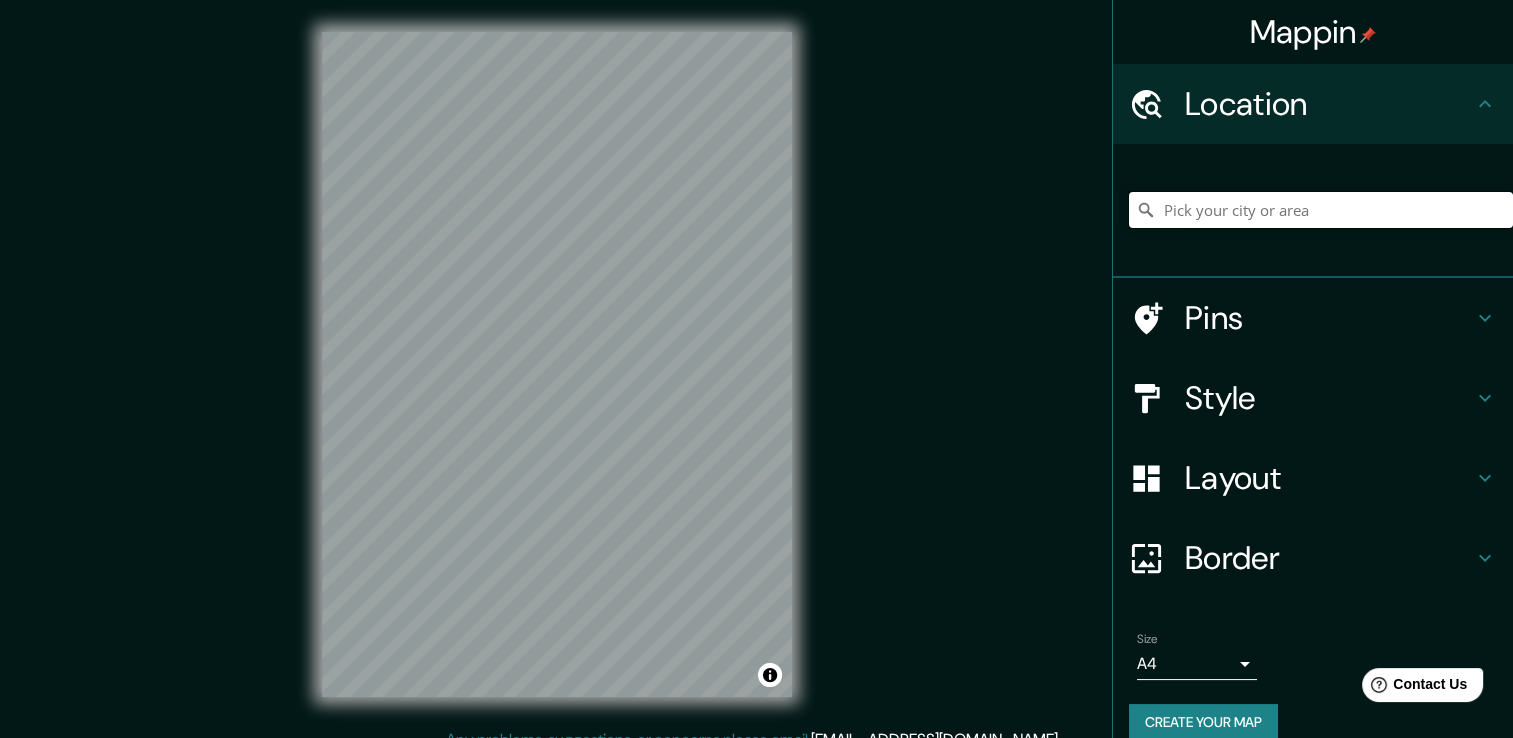 click at bounding box center [1321, 210] 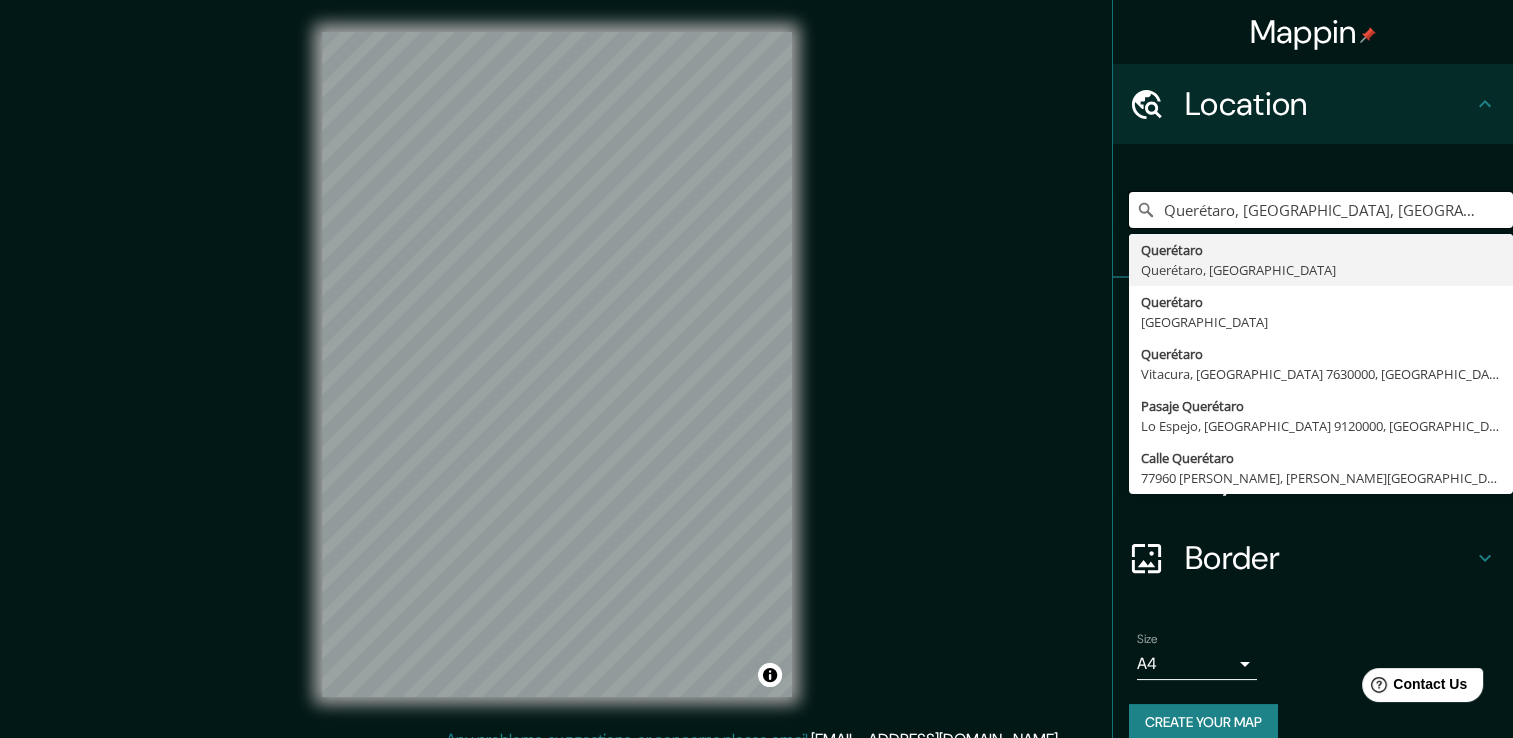 type on "Querétaro, [GEOGRAPHIC_DATA], [GEOGRAPHIC_DATA]" 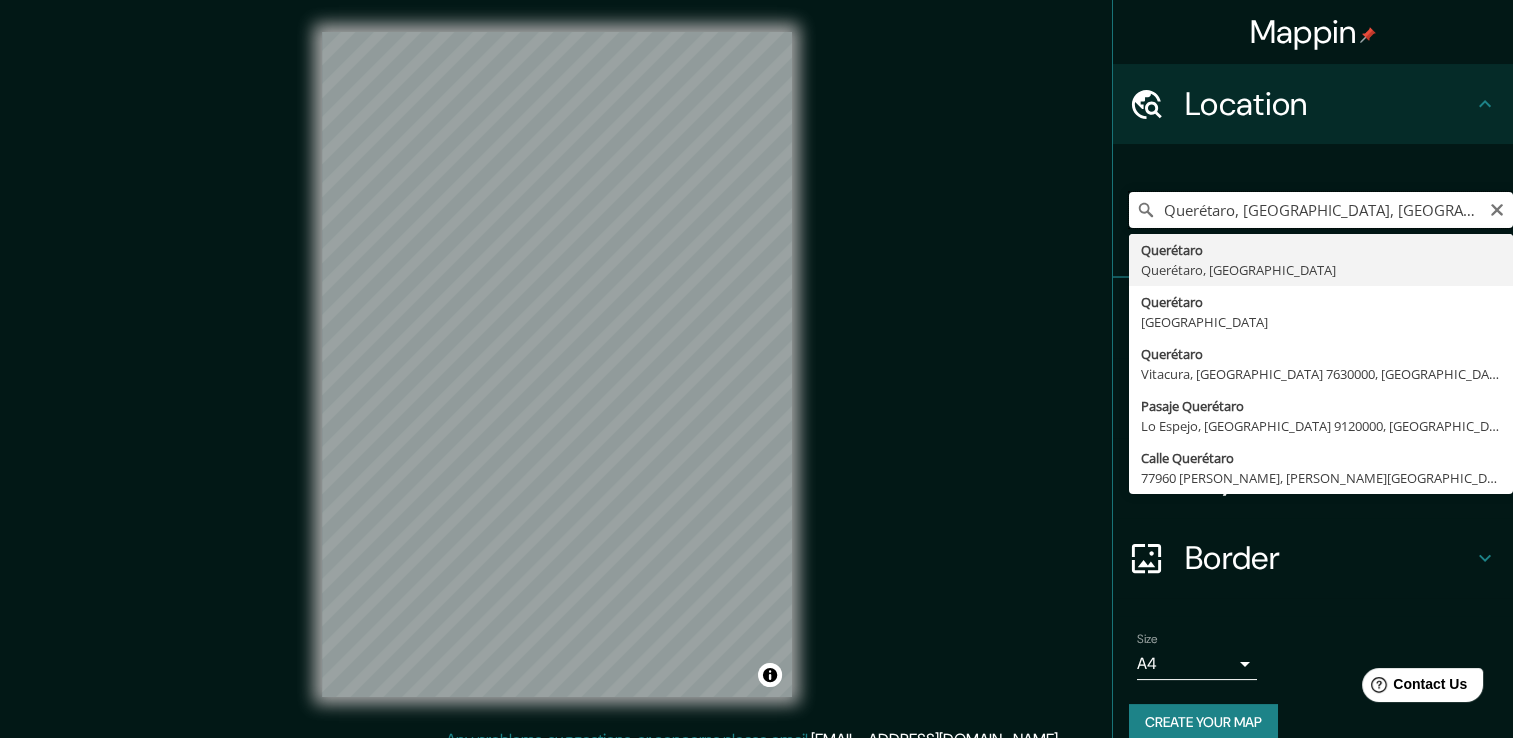 click on "Querétaro, [GEOGRAPHIC_DATA], [GEOGRAPHIC_DATA]" at bounding box center [1321, 210] 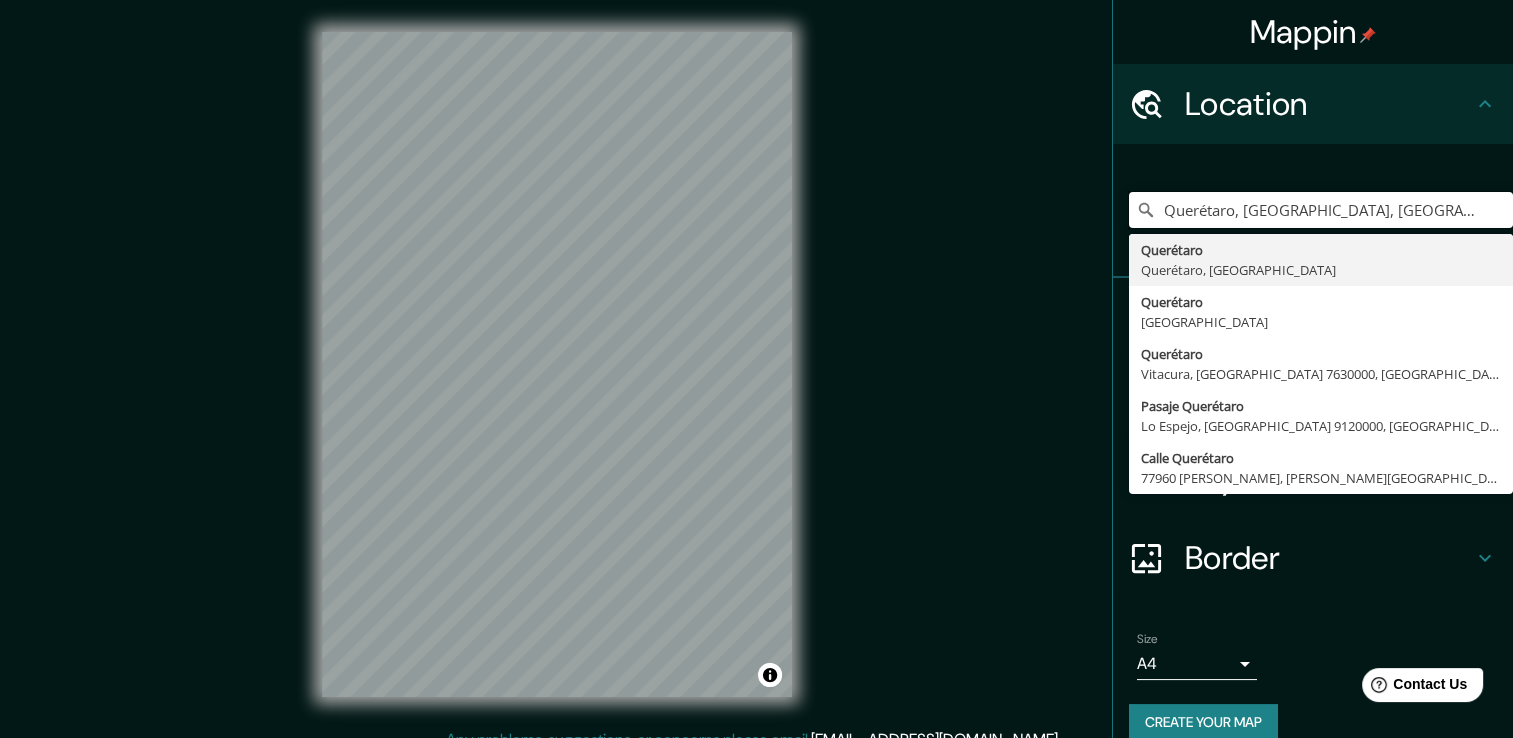 drag, startPoint x: 1373, startPoint y: 214, endPoint x: 988, endPoint y: 246, distance: 386.32758 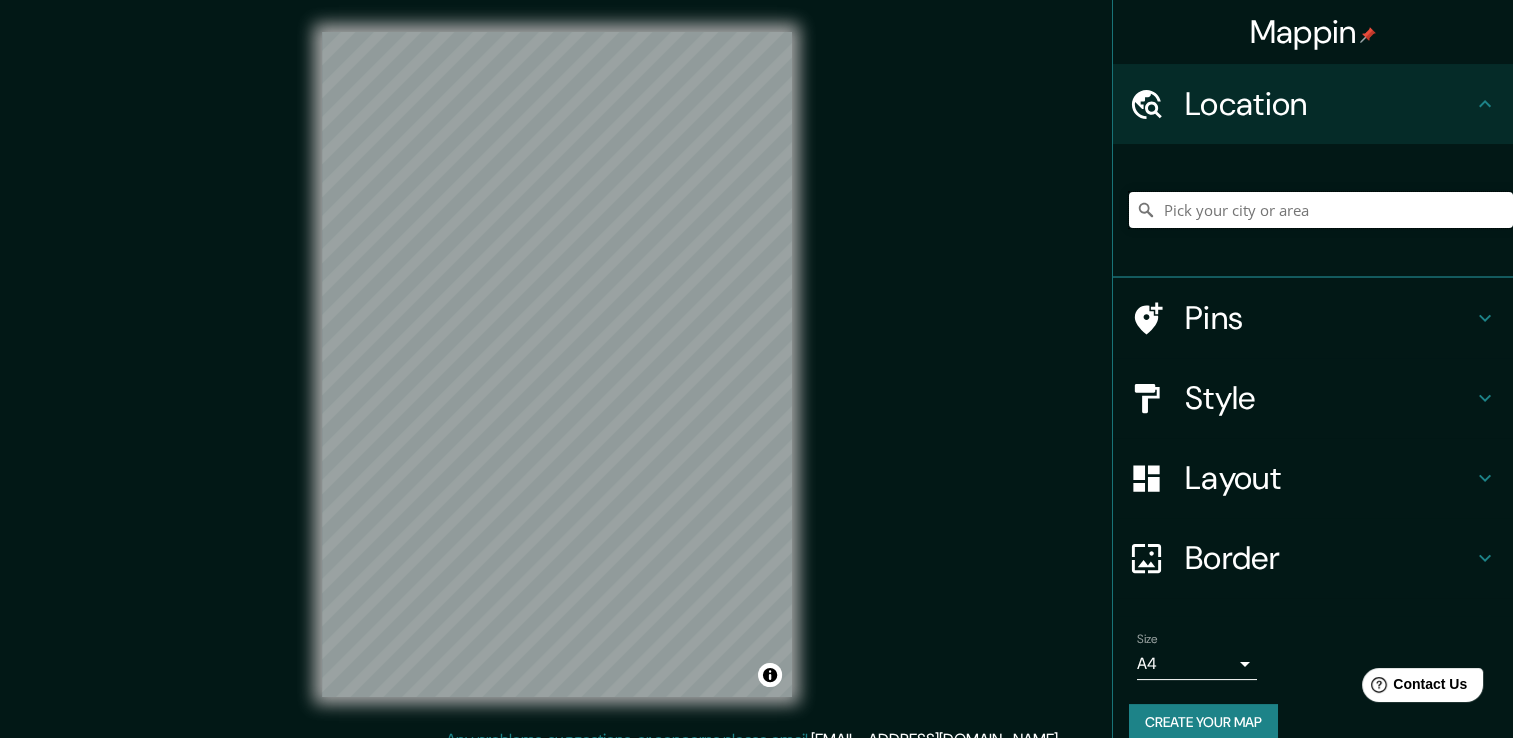 click at bounding box center [1321, 210] 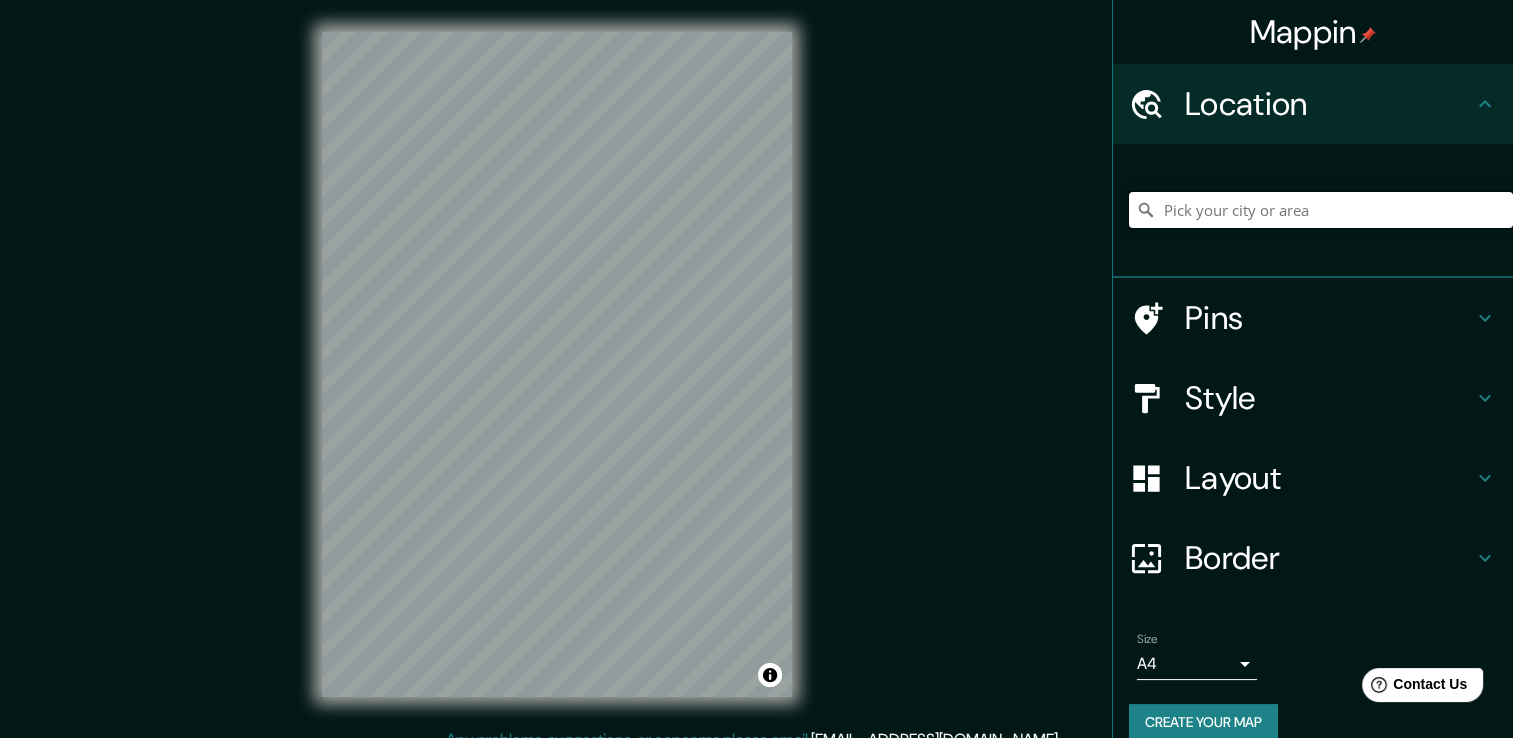 type 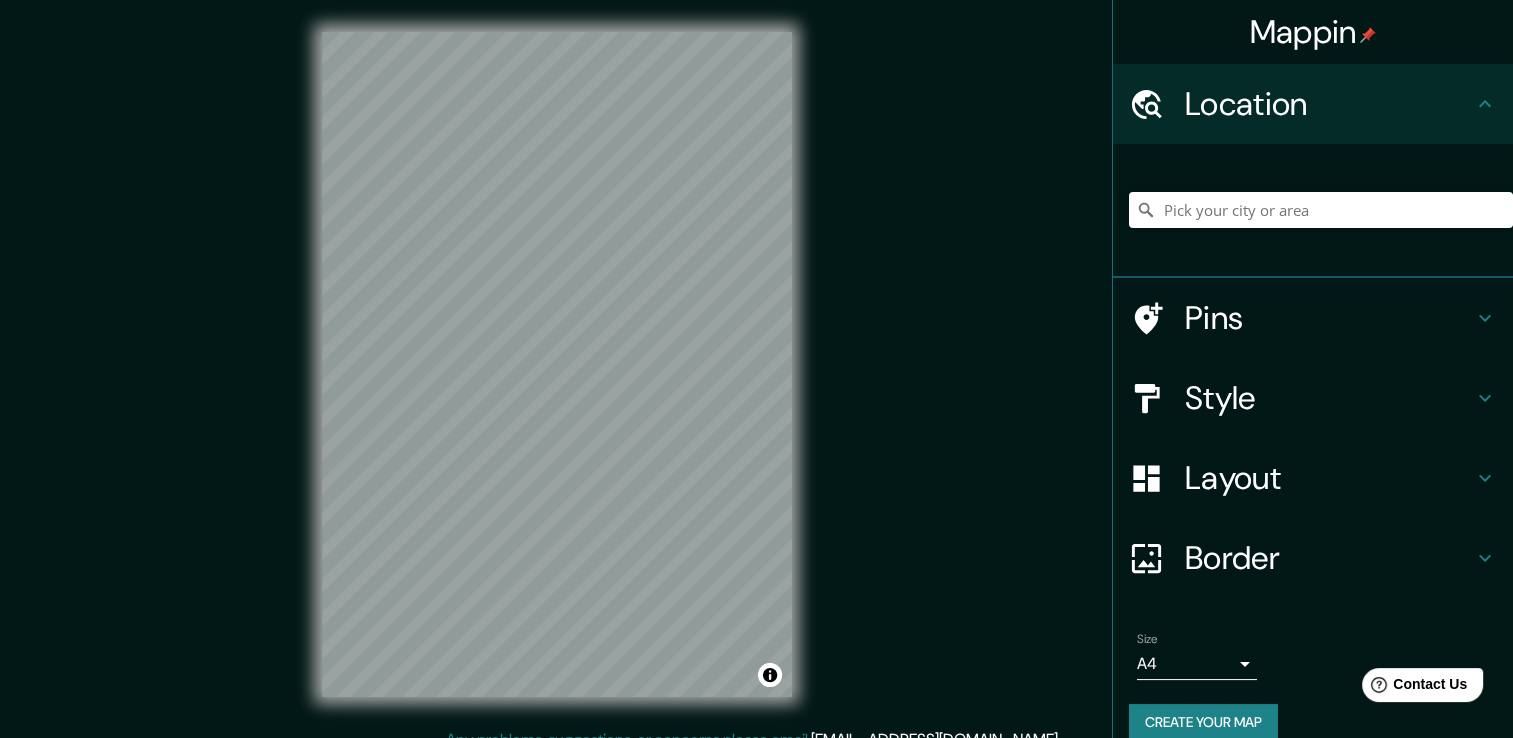 click on "Create your map" at bounding box center (1203, 722) 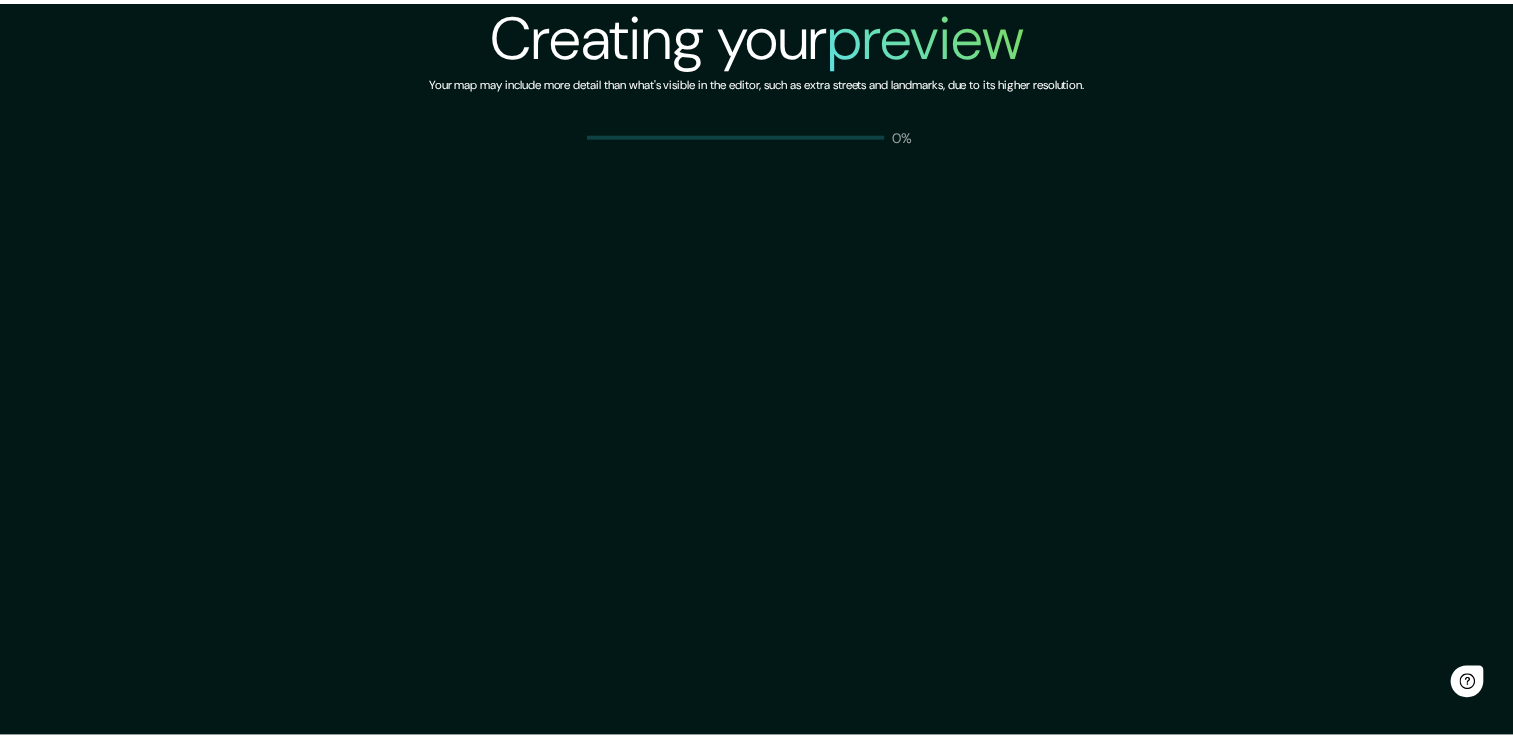 scroll, scrollTop: 0, scrollLeft: 0, axis: both 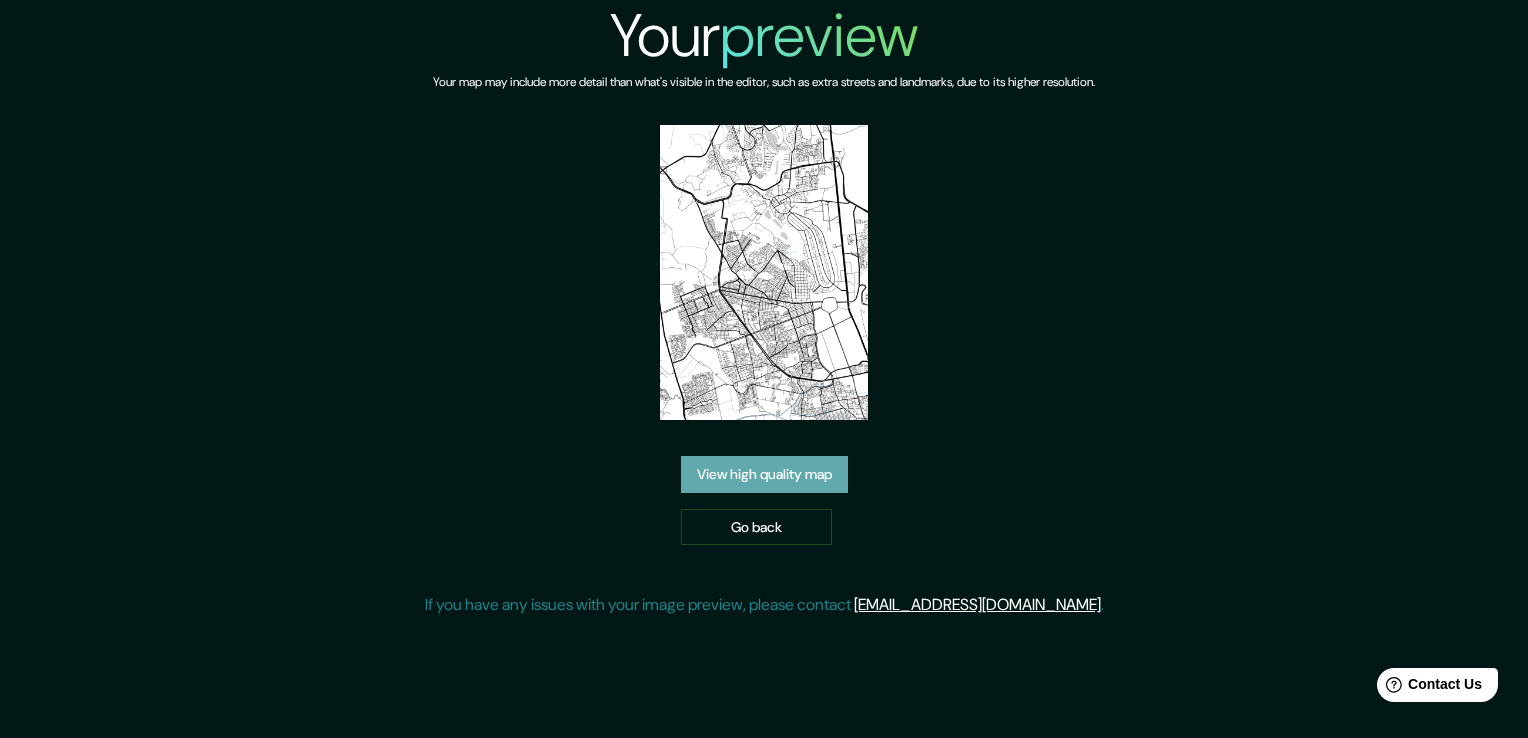click on "View high quality map" at bounding box center (764, 474) 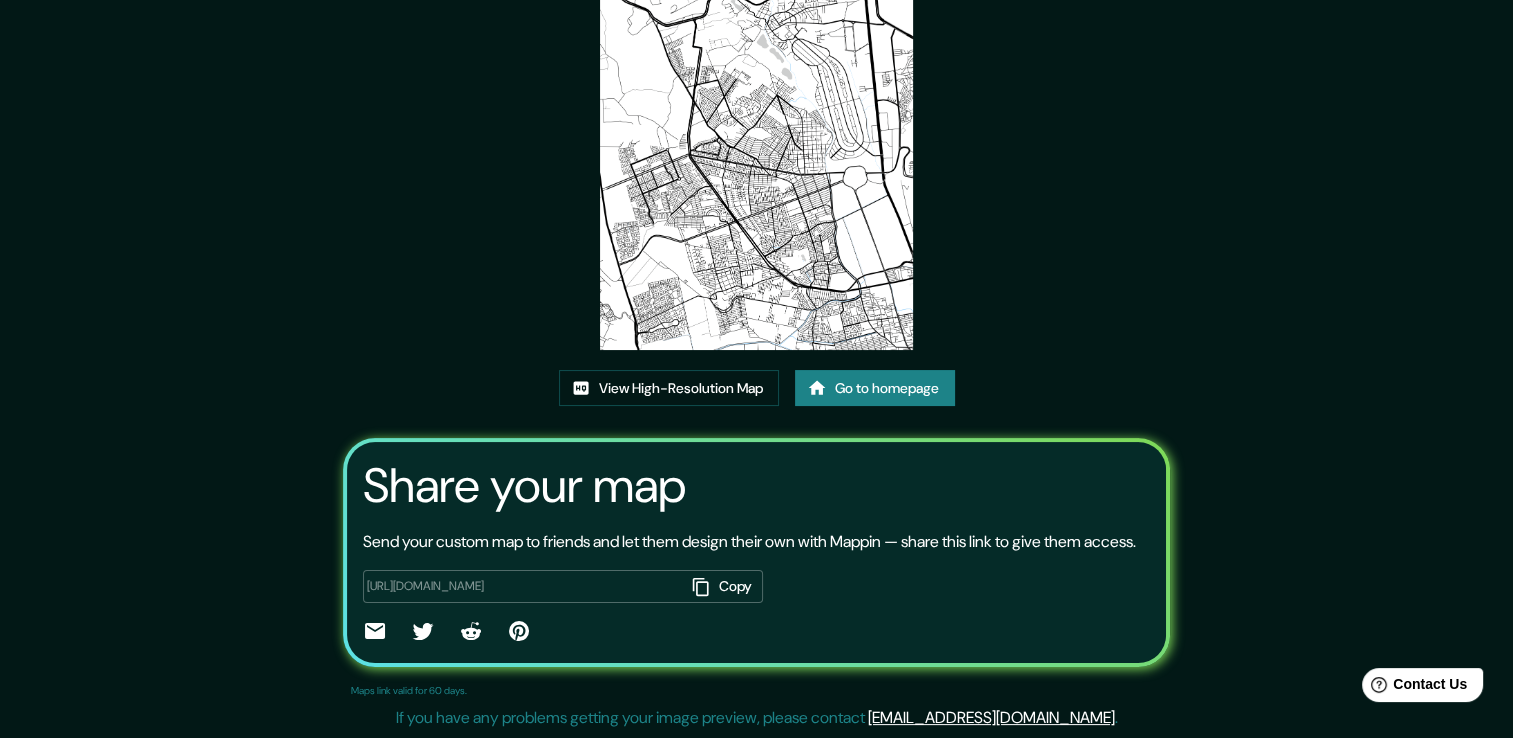 scroll, scrollTop: 204, scrollLeft: 0, axis: vertical 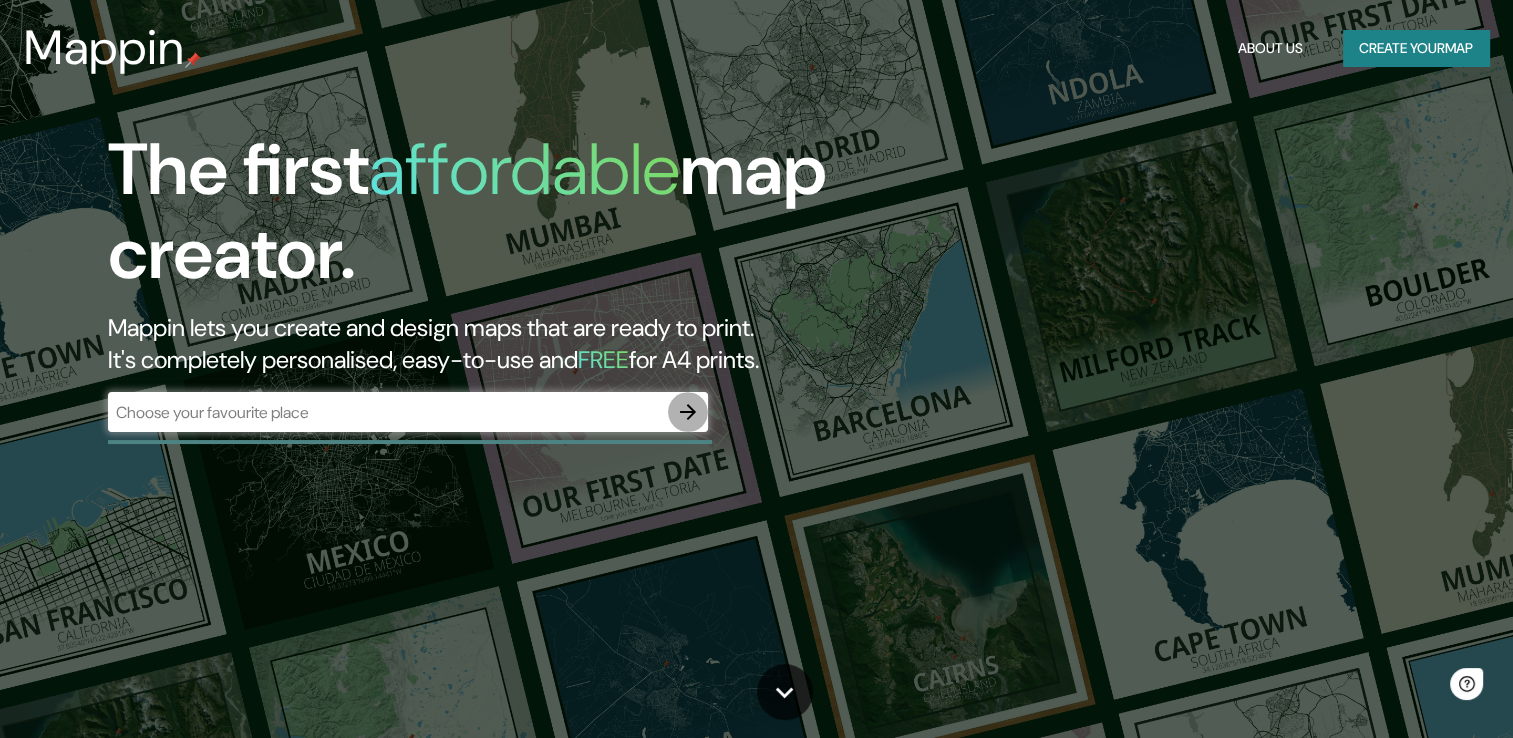 click 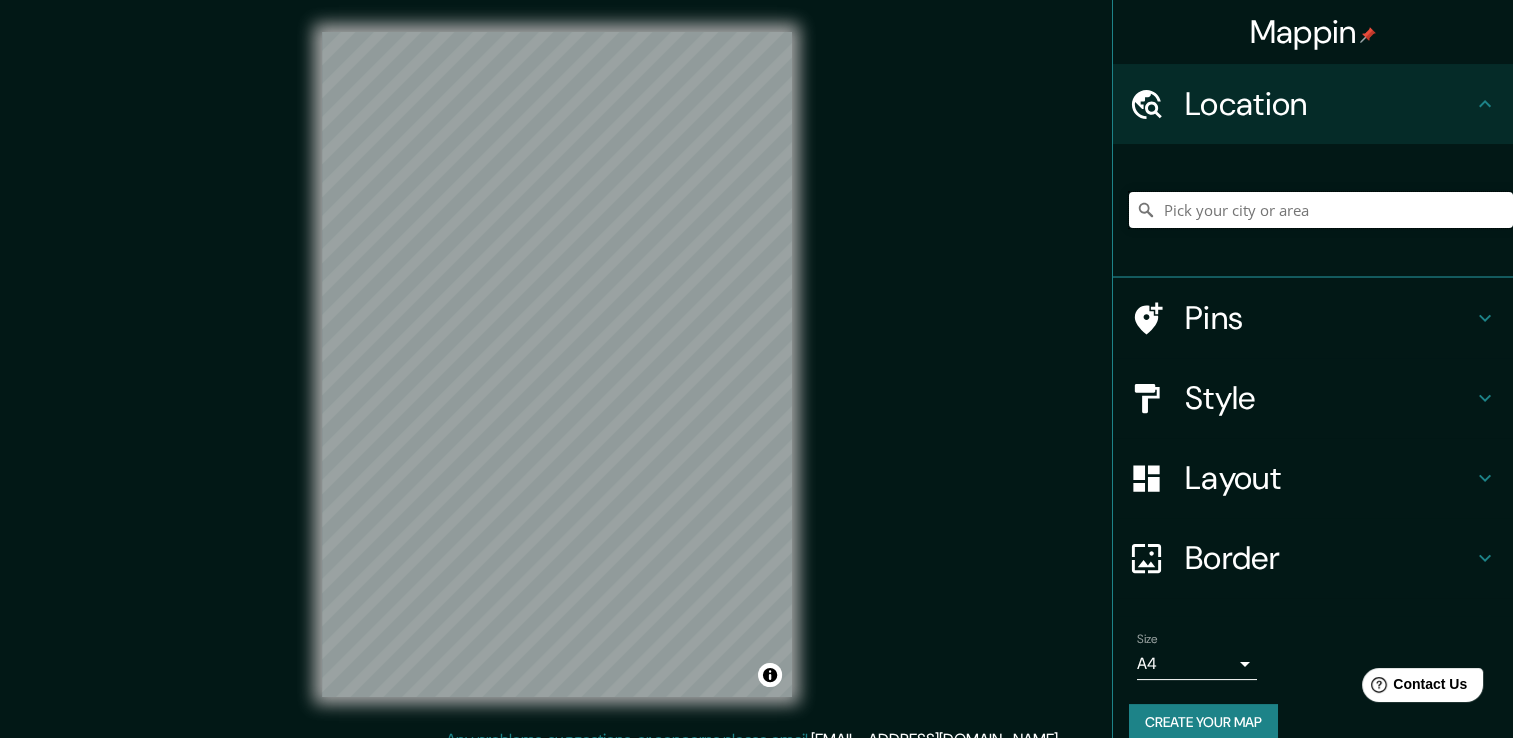 click at bounding box center [1321, 210] 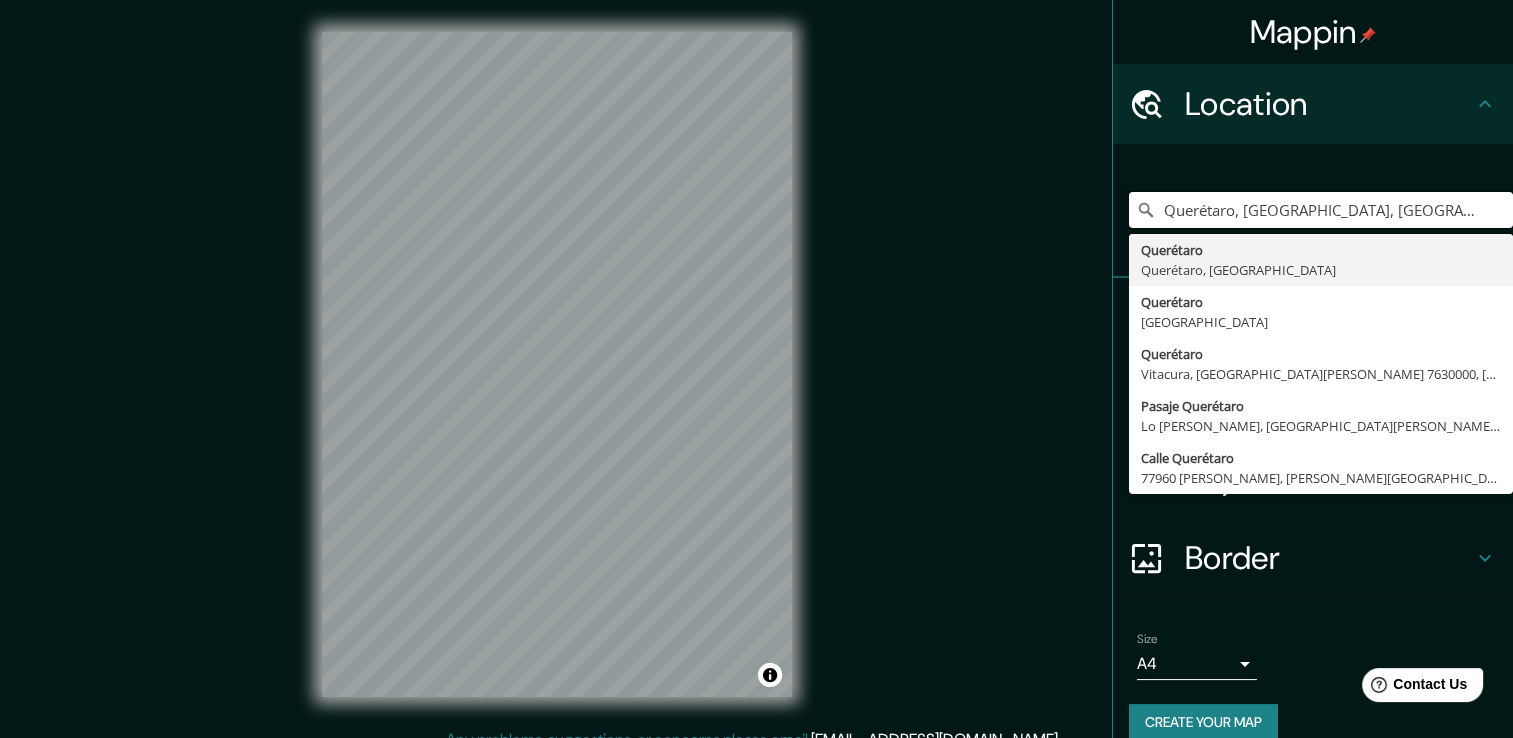 type on "Querétaro, [GEOGRAPHIC_DATA], [GEOGRAPHIC_DATA]" 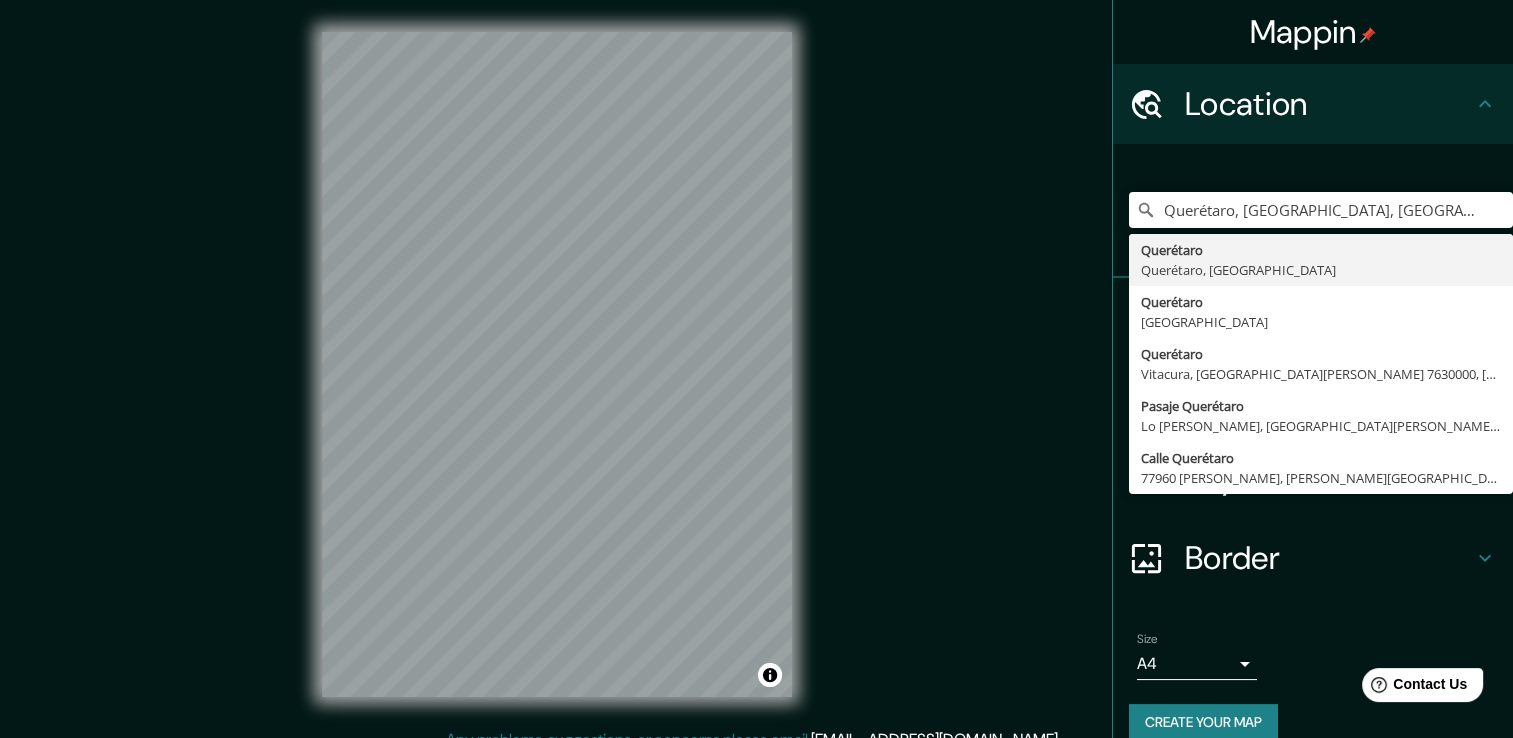 click on "Create your map" at bounding box center [1203, 722] 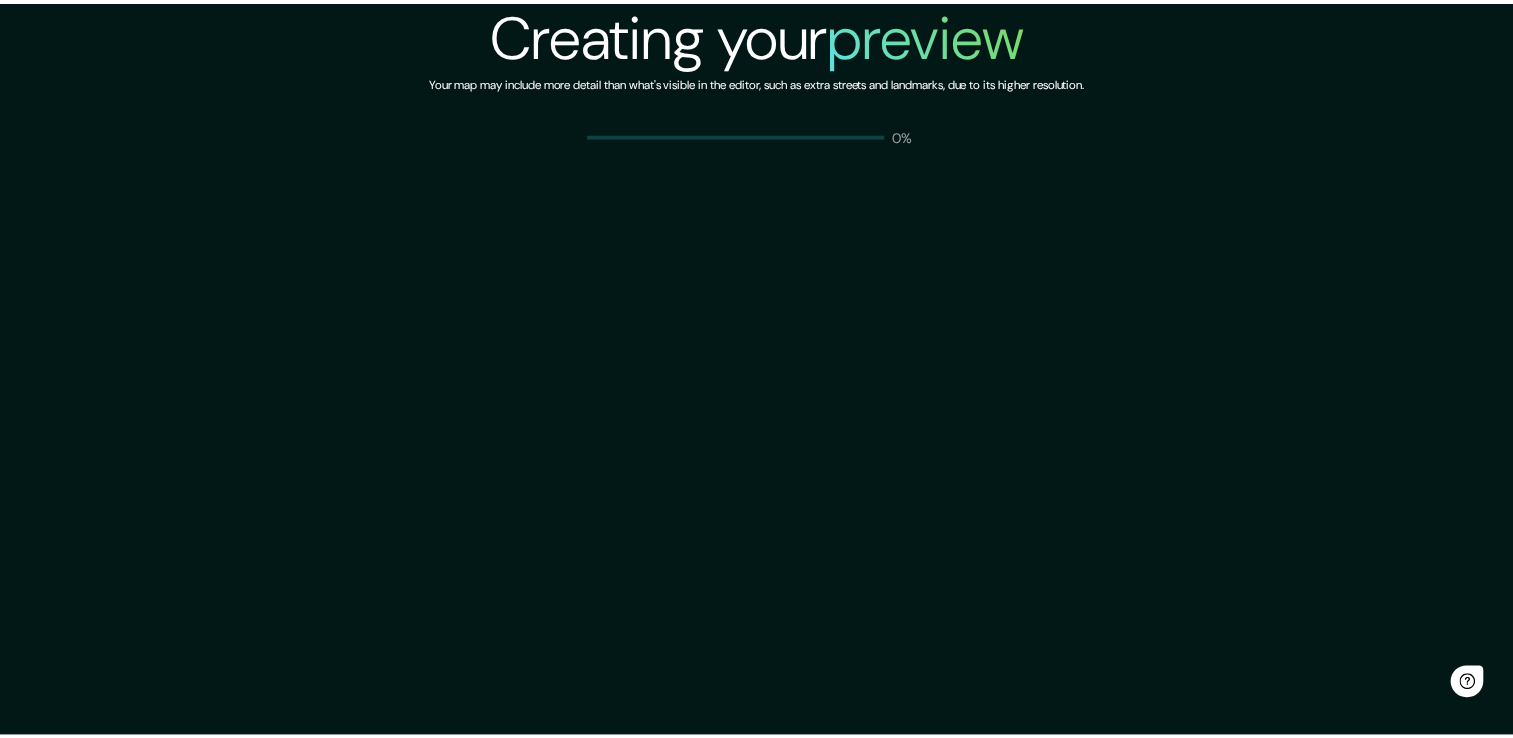 scroll, scrollTop: 0, scrollLeft: 0, axis: both 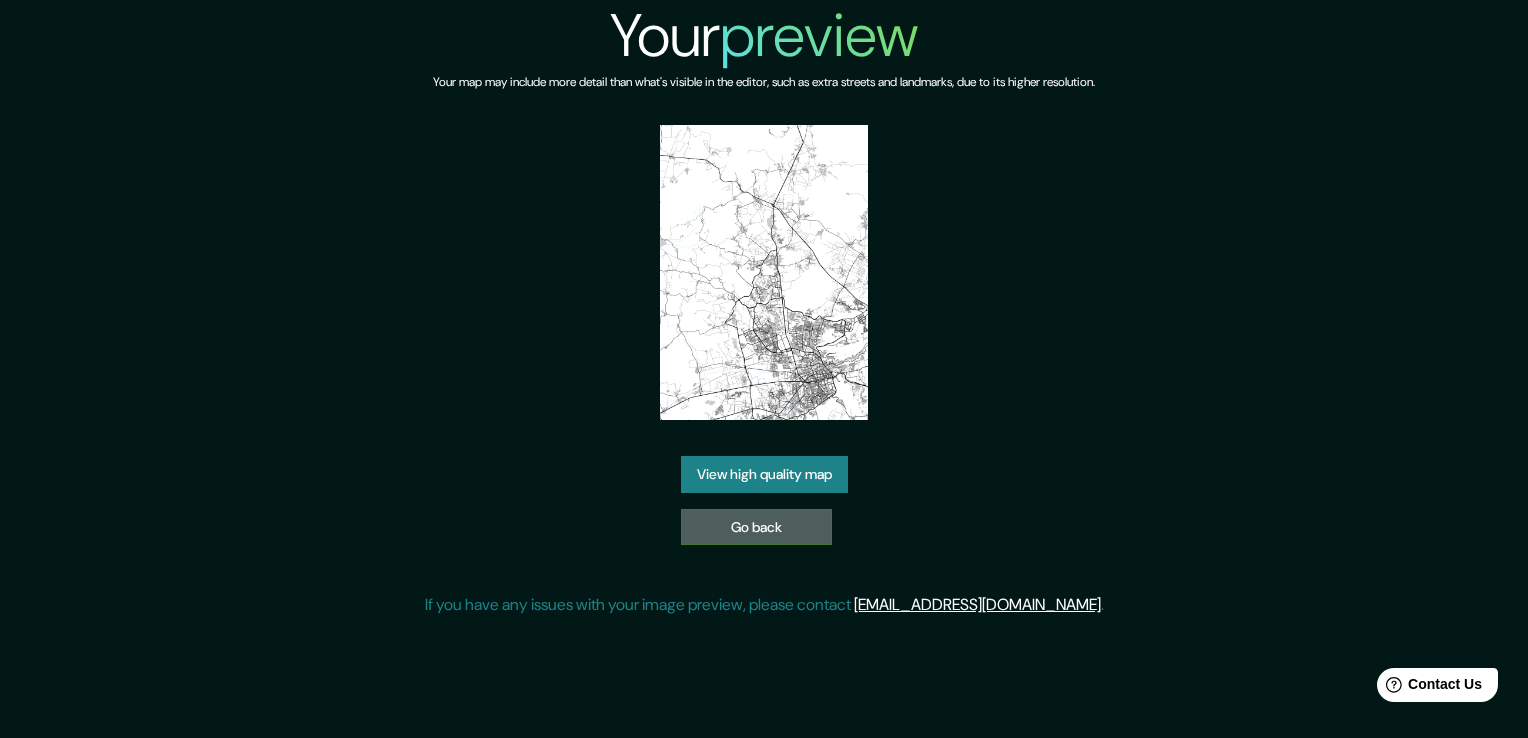 click on "Go back" at bounding box center [756, 527] 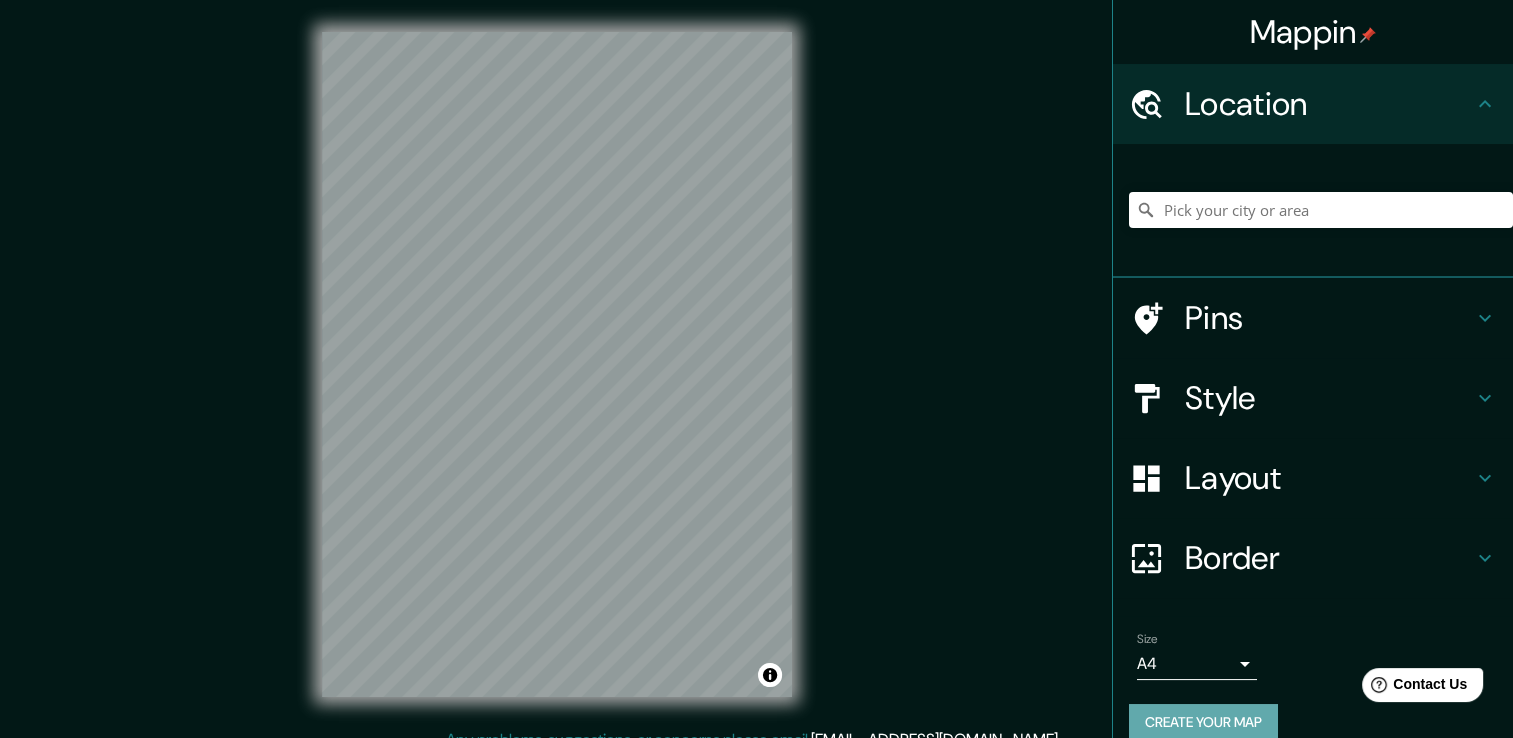click on "Create your map" at bounding box center (1203, 722) 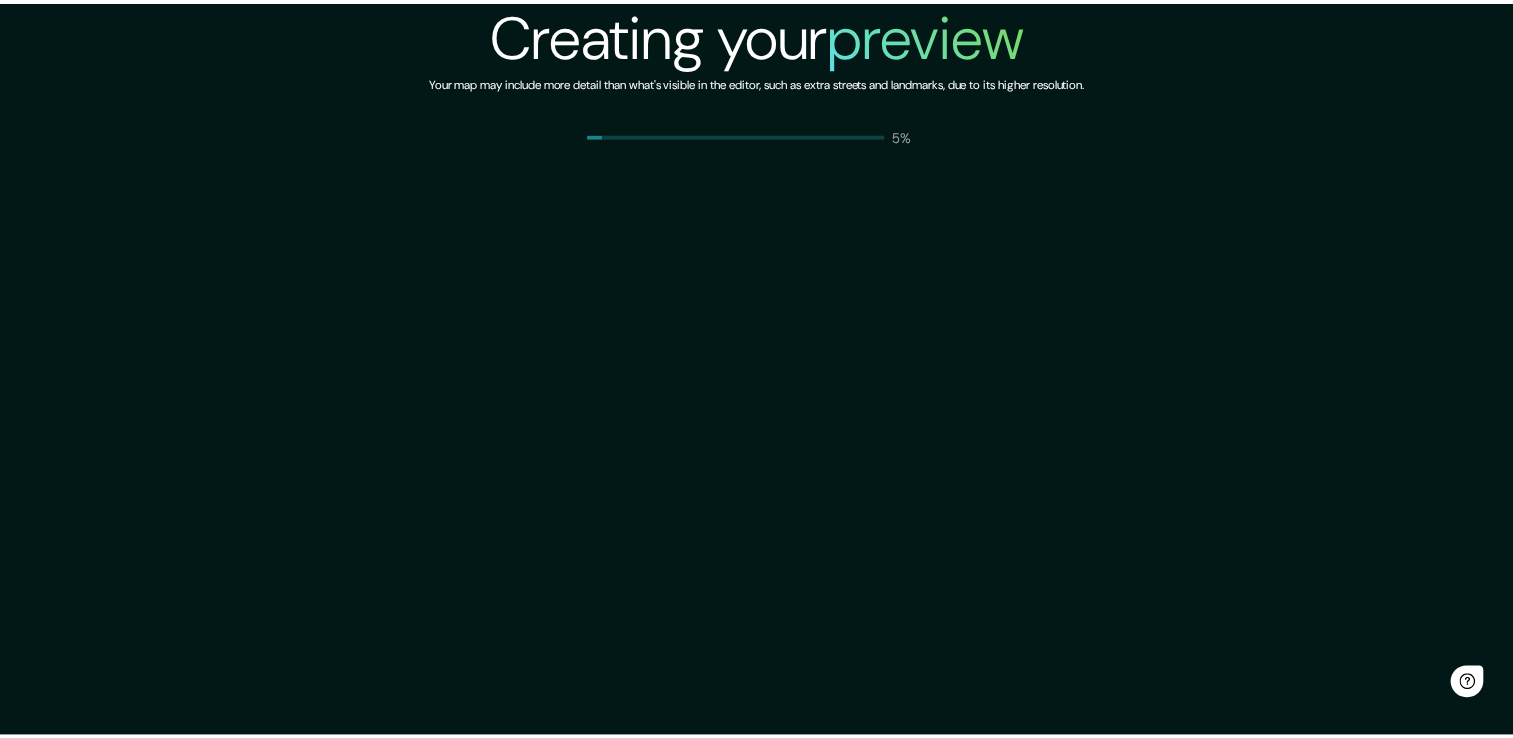 scroll, scrollTop: 0, scrollLeft: 0, axis: both 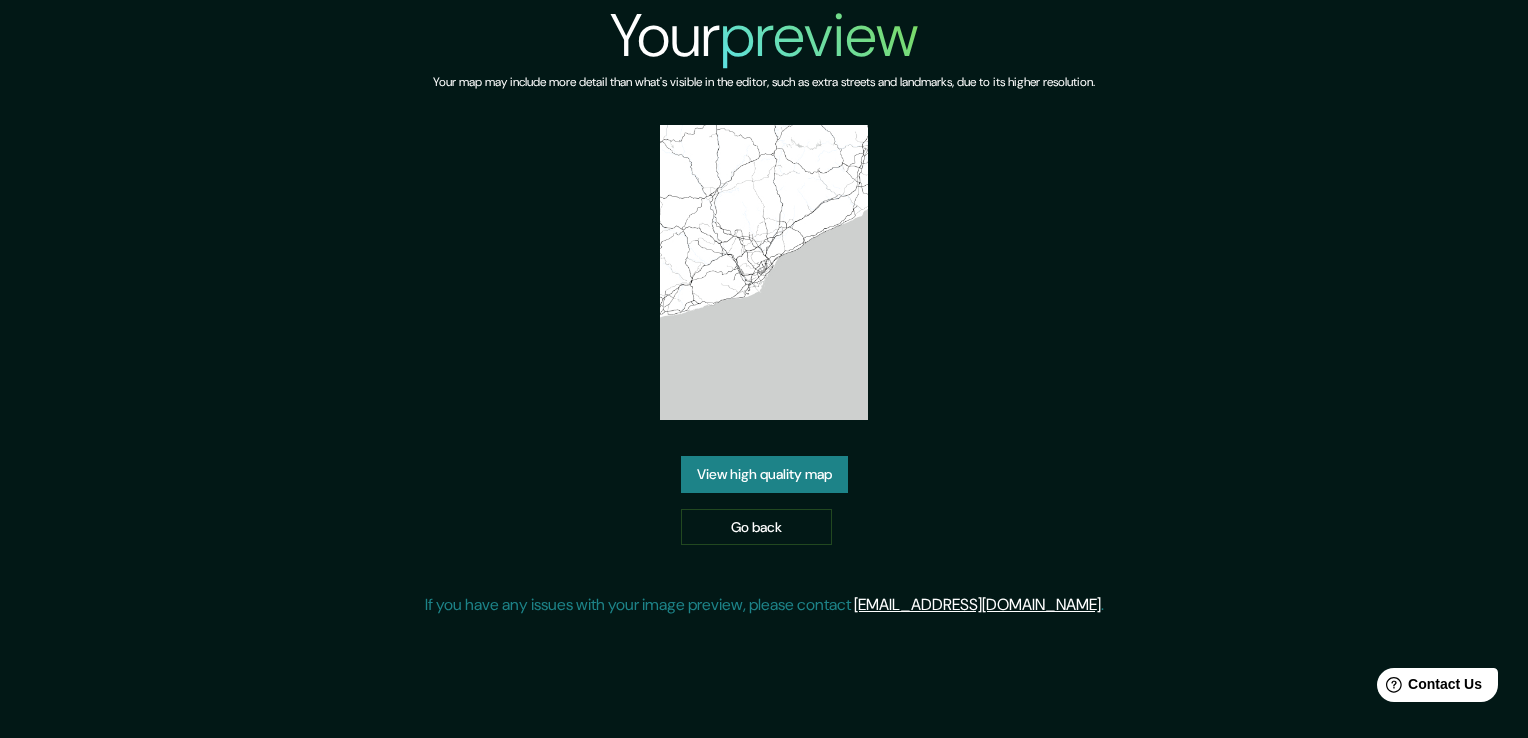 click on "View high quality map" at bounding box center [764, 474] 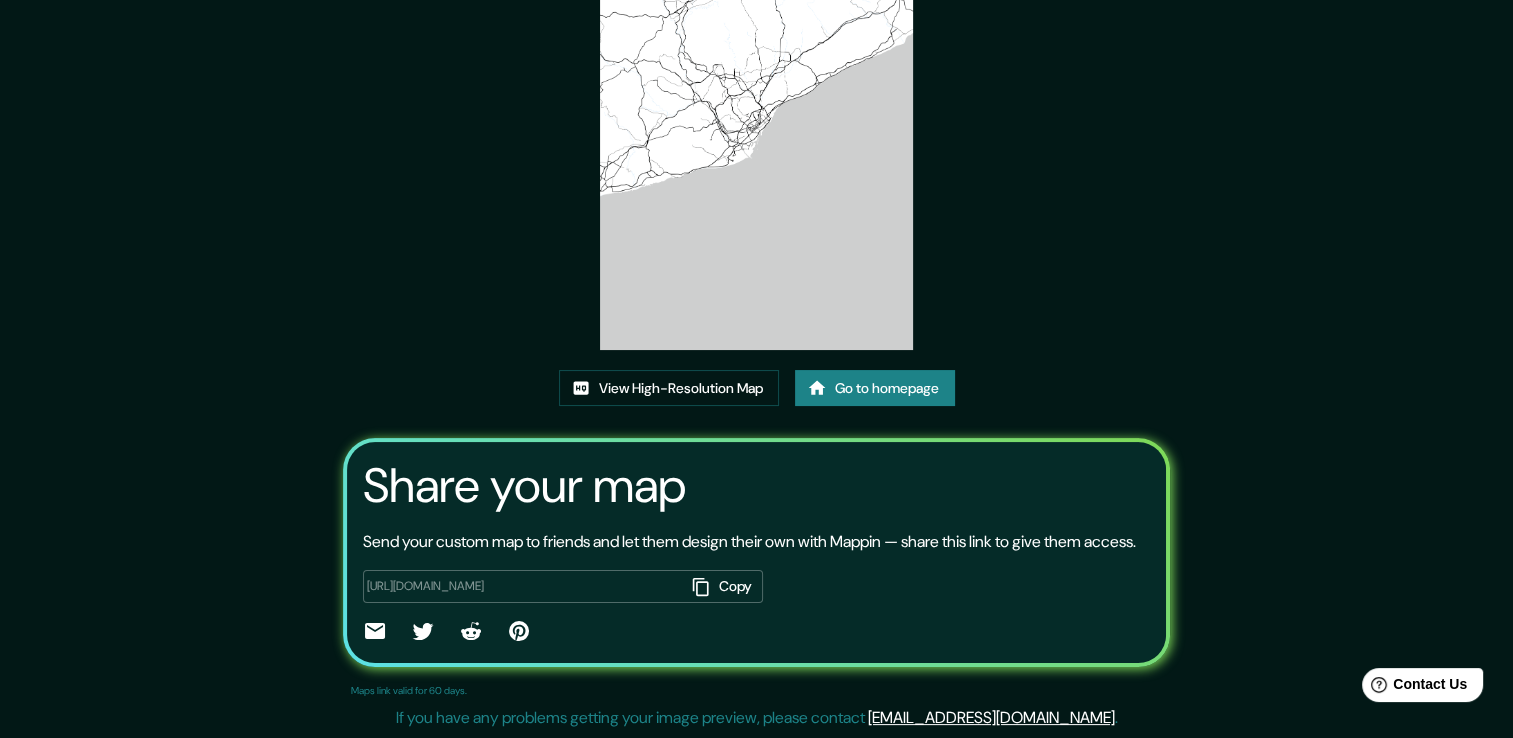 scroll, scrollTop: 204, scrollLeft: 0, axis: vertical 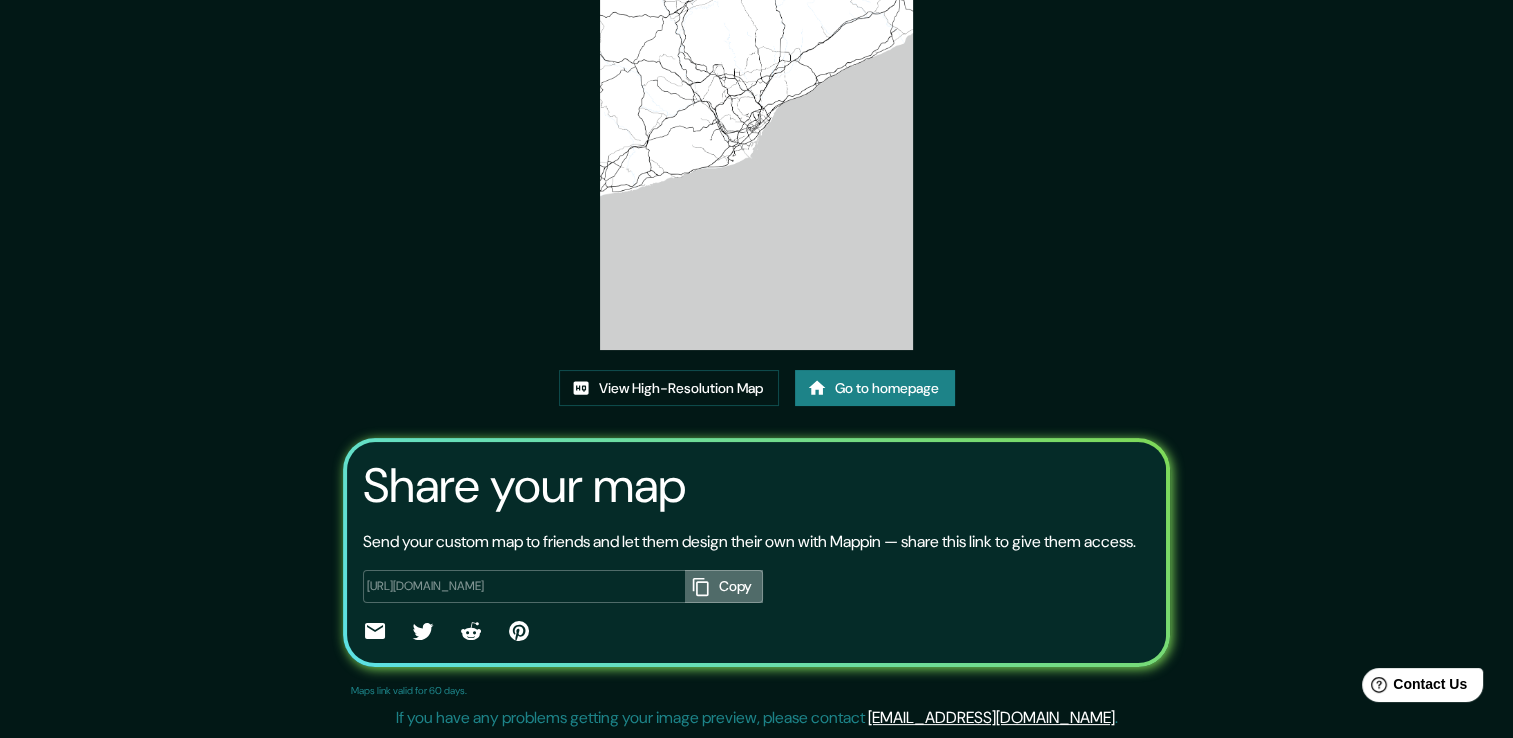 click 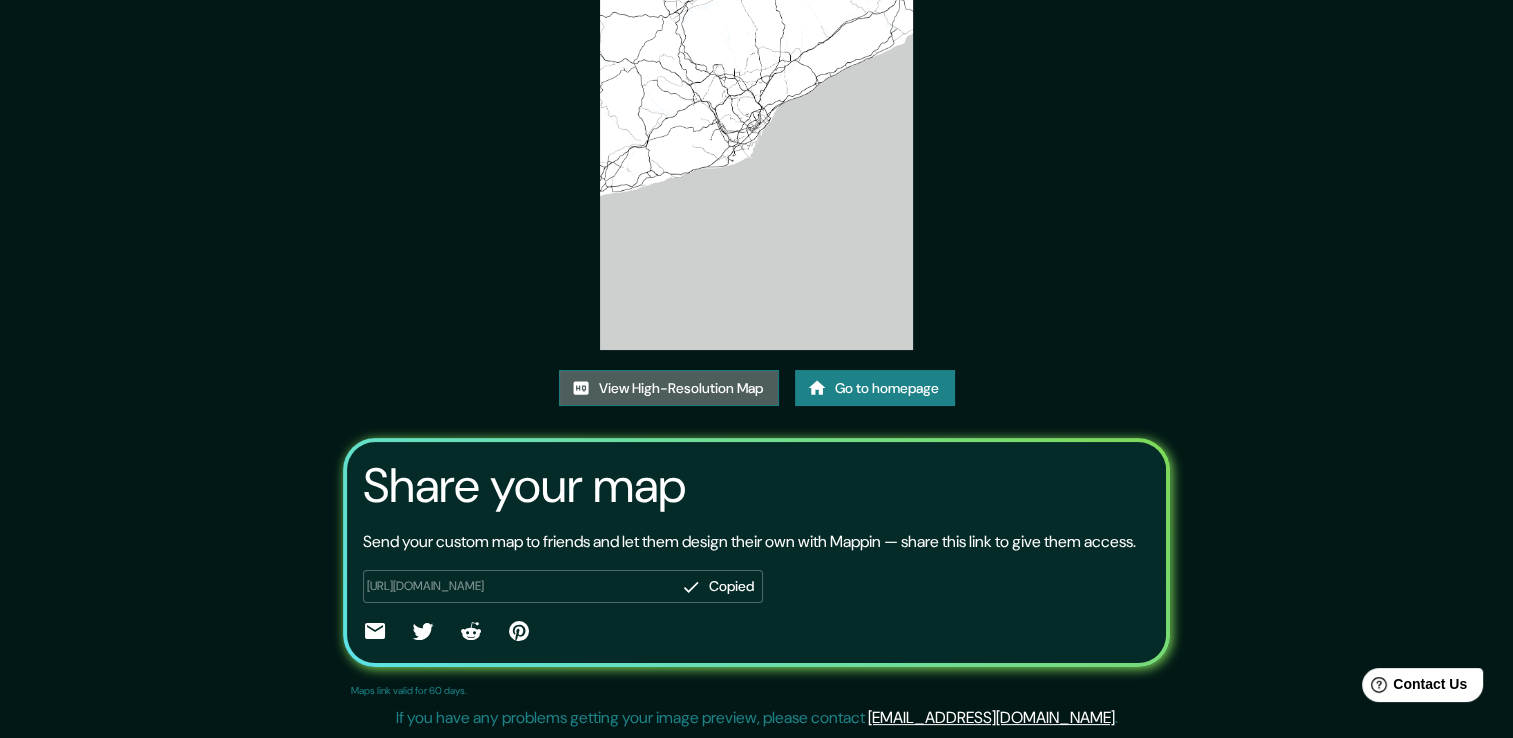 click on "View High-Resolution Map" at bounding box center [669, 388] 